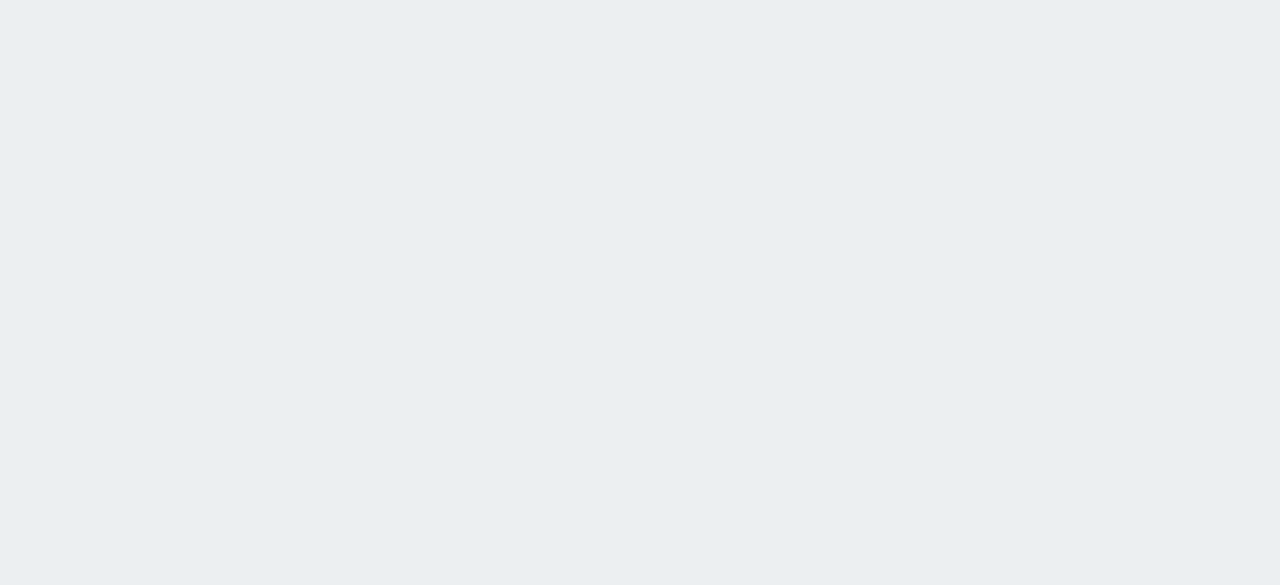 scroll, scrollTop: 0, scrollLeft: 0, axis: both 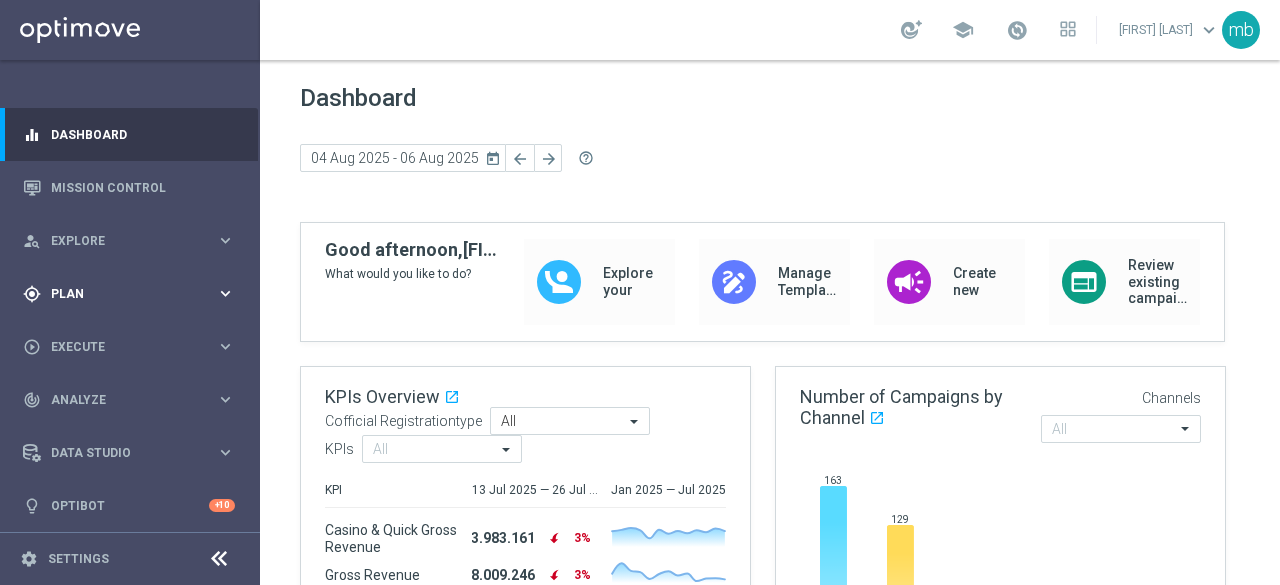 click on "keyboard_arrow_right" at bounding box center (225, 293) 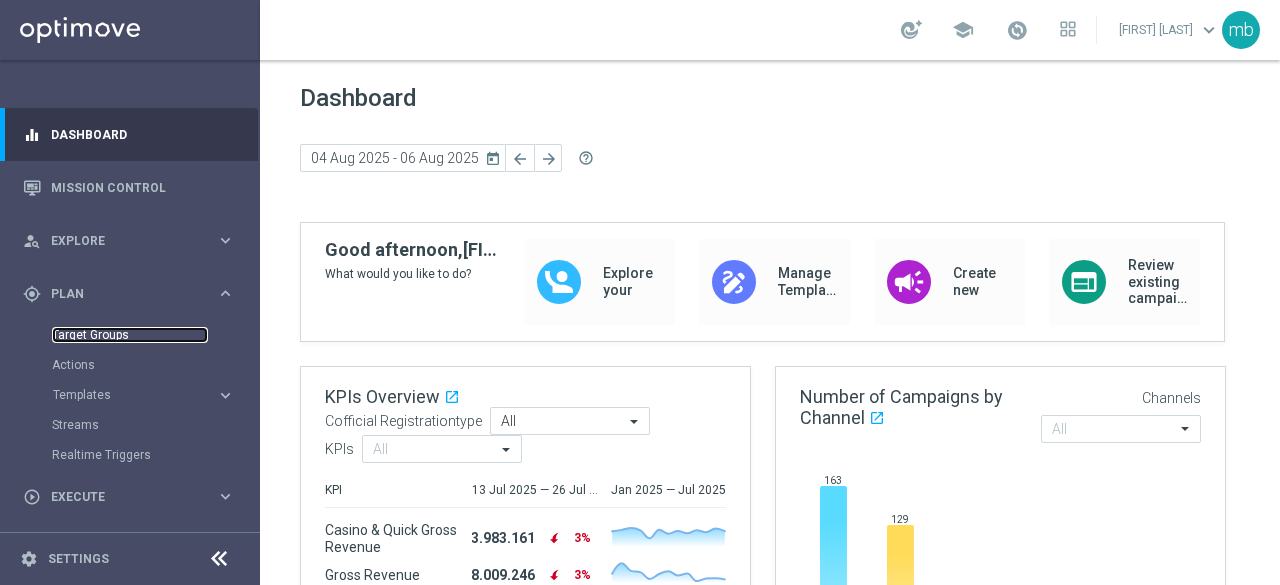 click on "Target Groups" at bounding box center (130, 335) 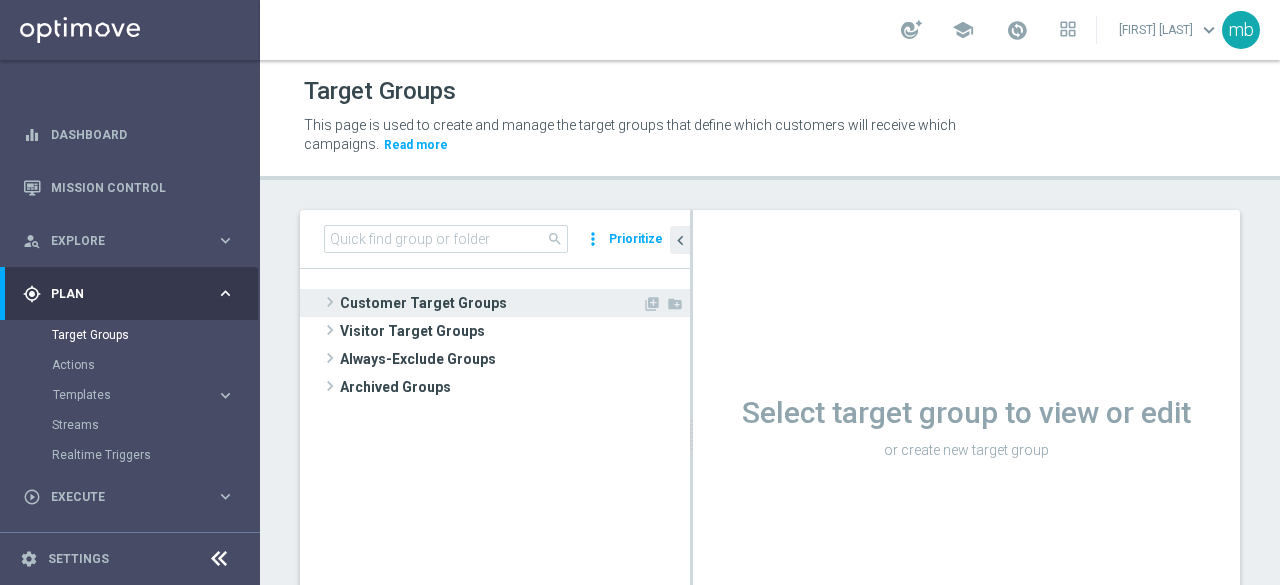 click 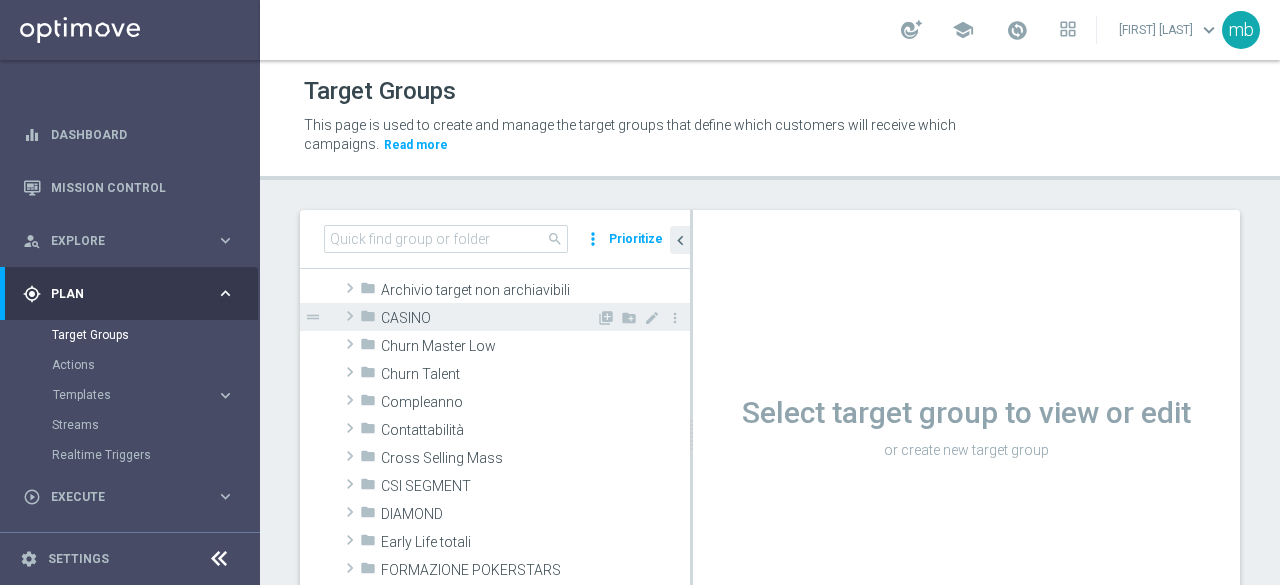 scroll, scrollTop: 100, scrollLeft: 0, axis: vertical 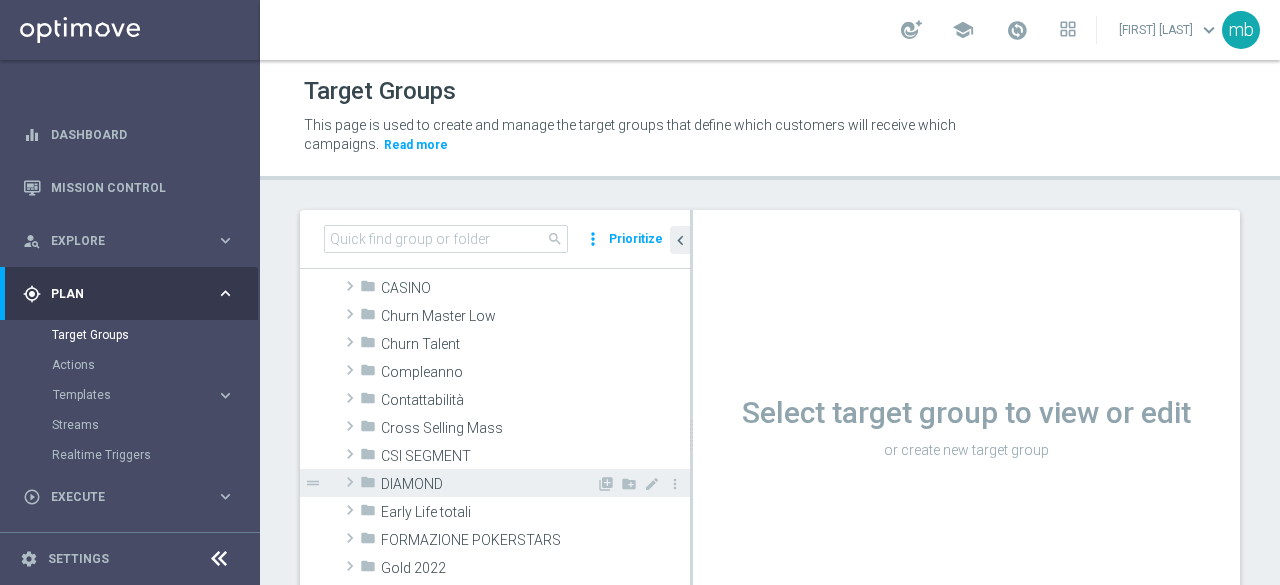 click 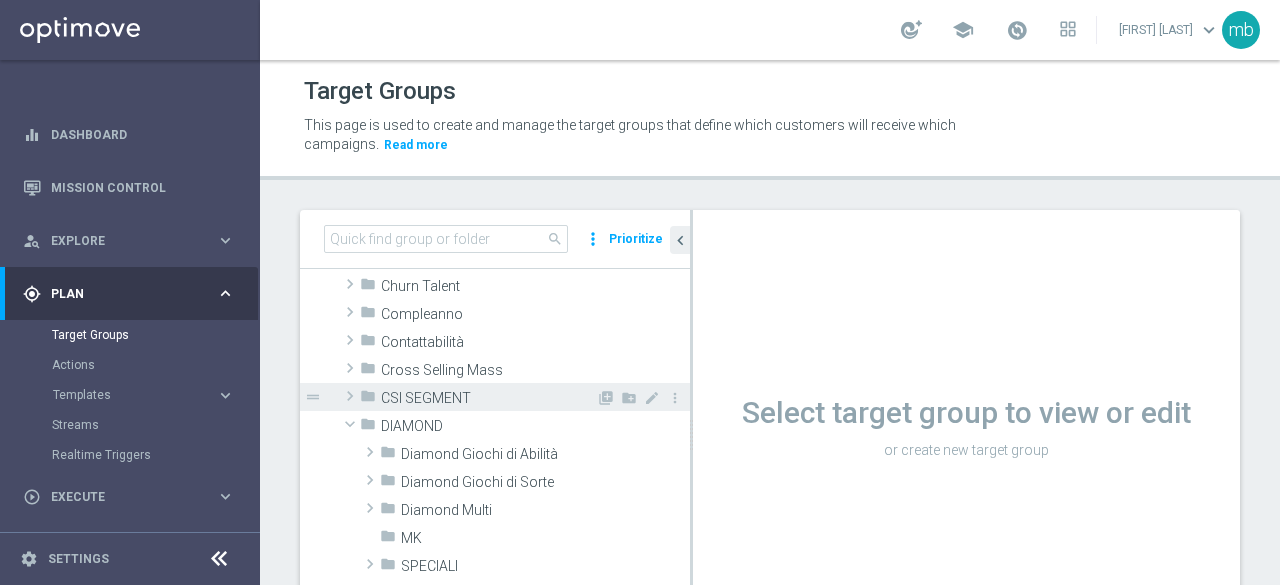 scroll, scrollTop: 200, scrollLeft: 0, axis: vertical 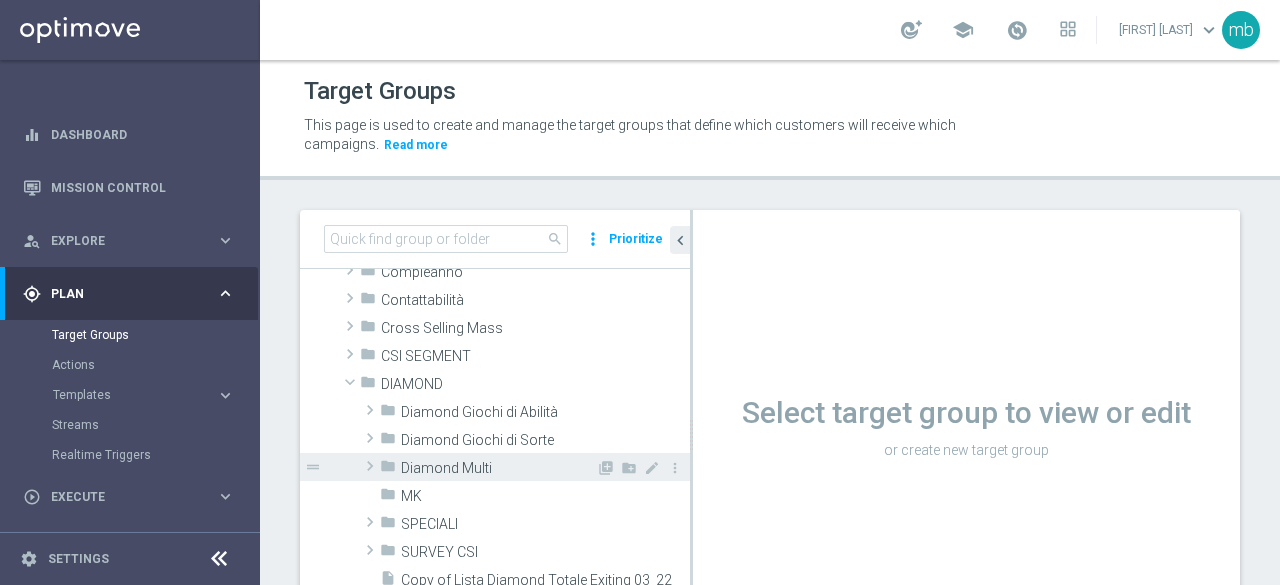 click 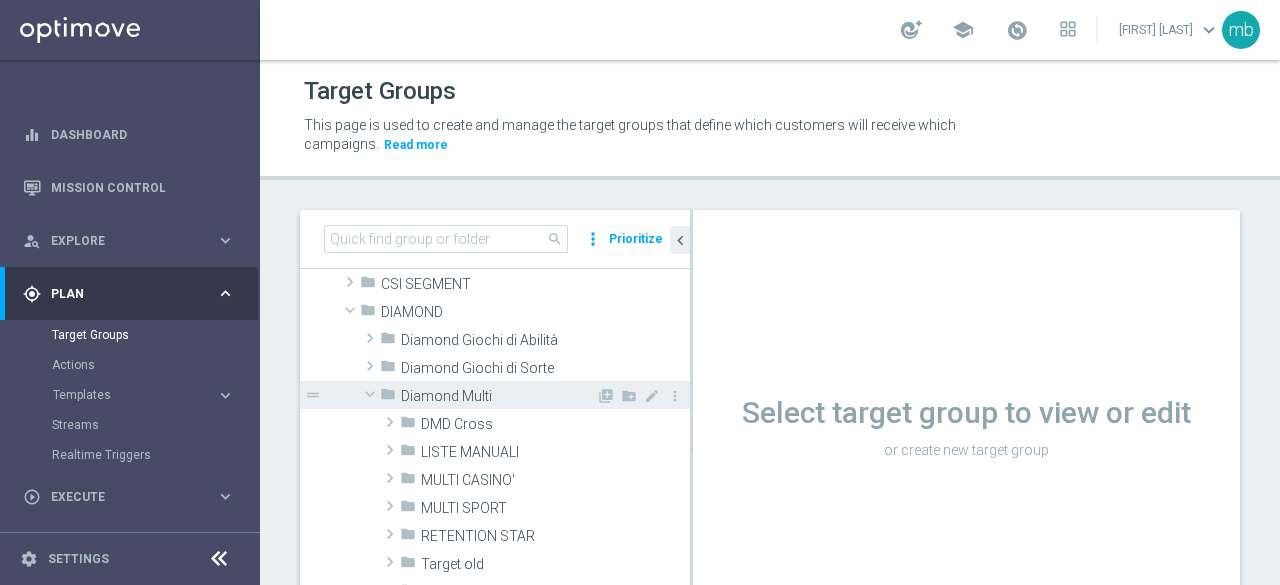 scroll, scrollTop: 300, scrollLeft: 0, axis: vertical 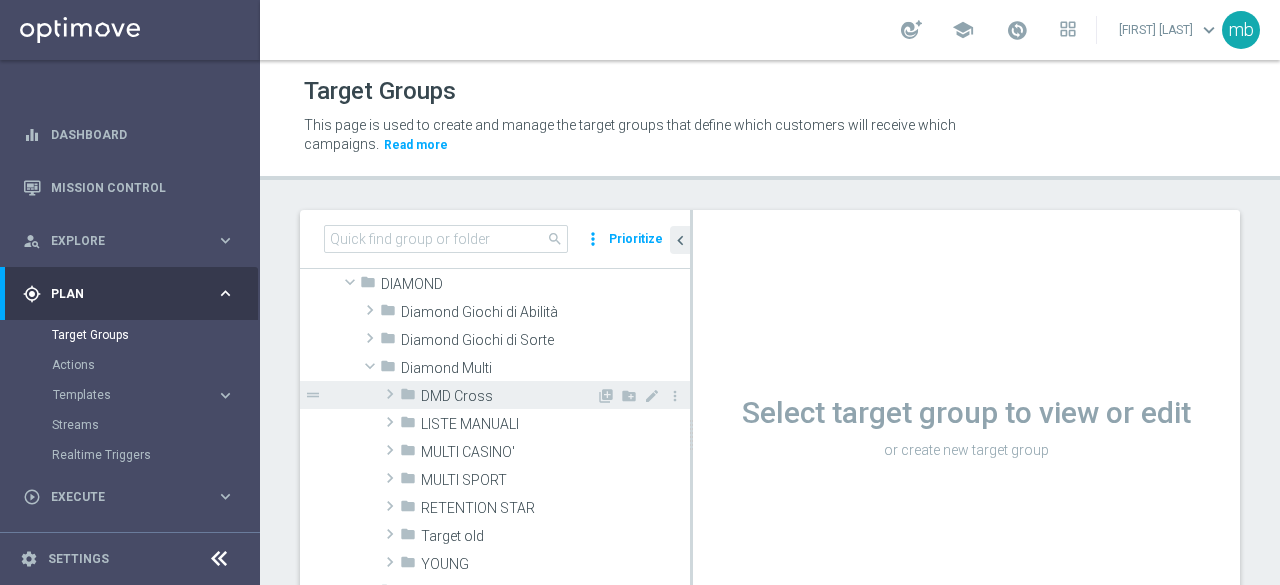 click 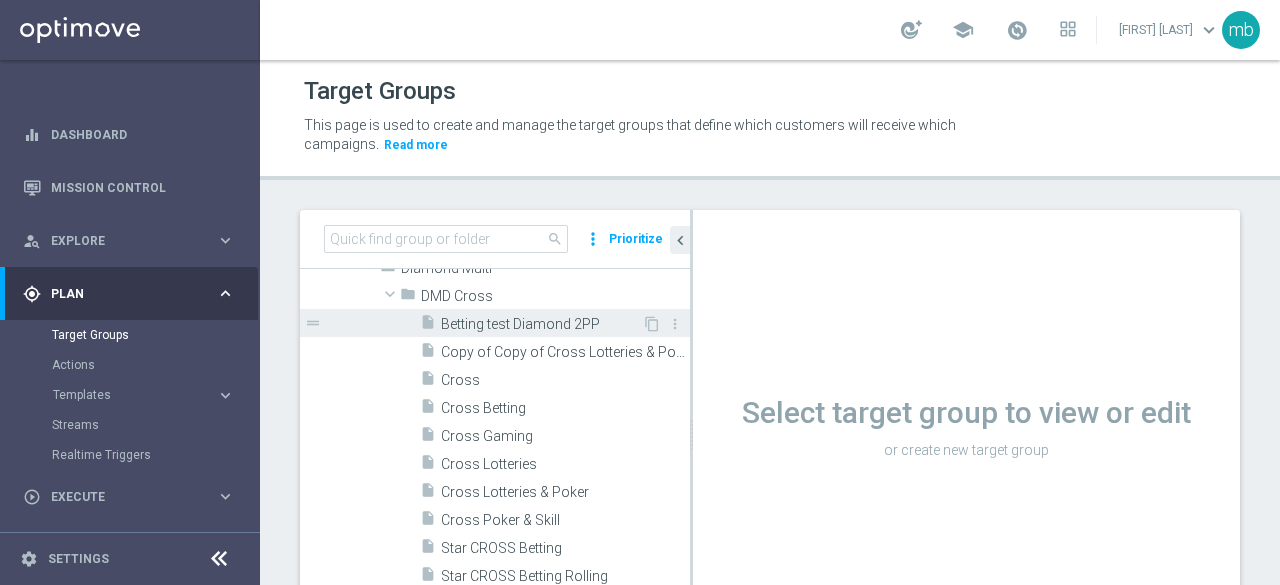 scroll, scrollTop: 500, scrollLeft: 0, axis: vertical 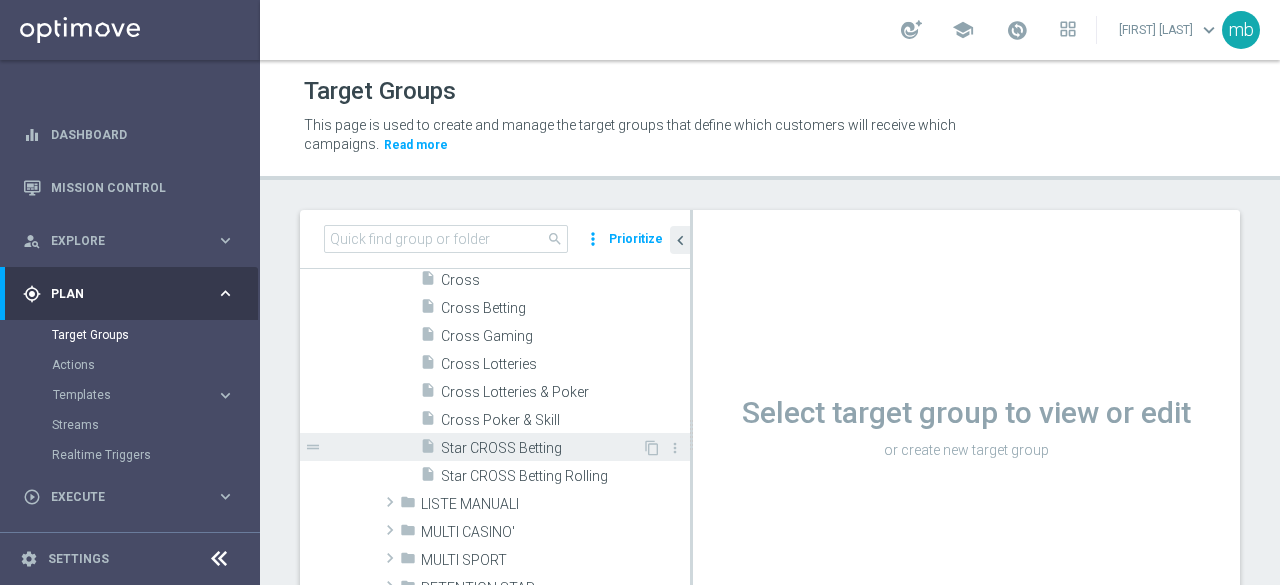 click on "Star CROSS Betting" at bounding box center [541, 448] 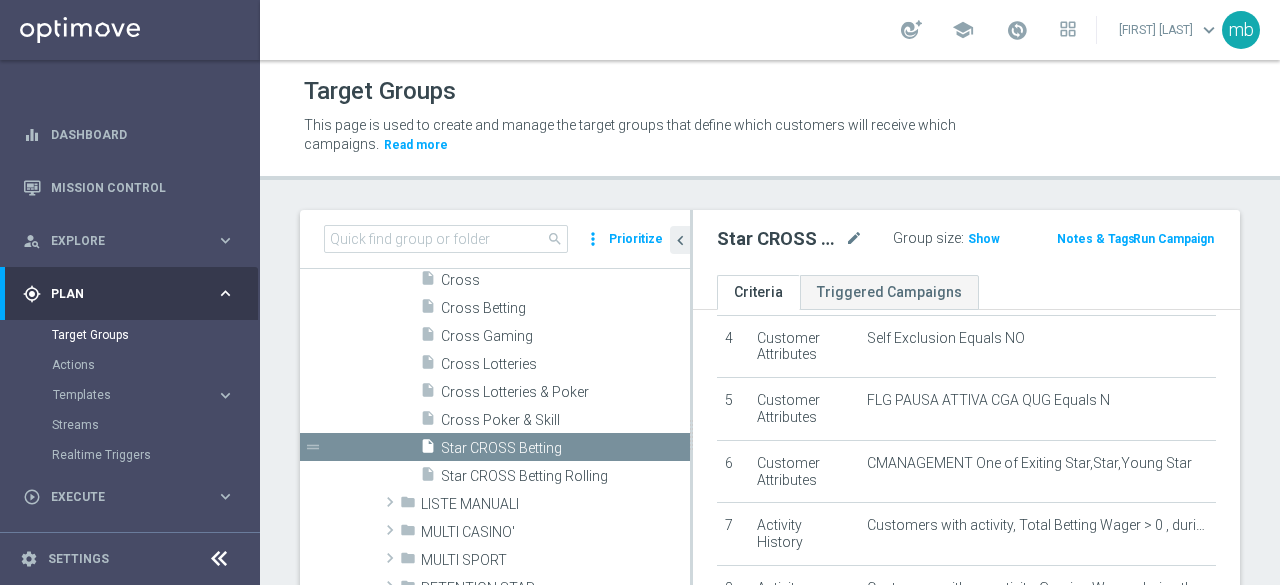 scroll, scrollTop: 194, scrollLeft: 0, axis: vertical 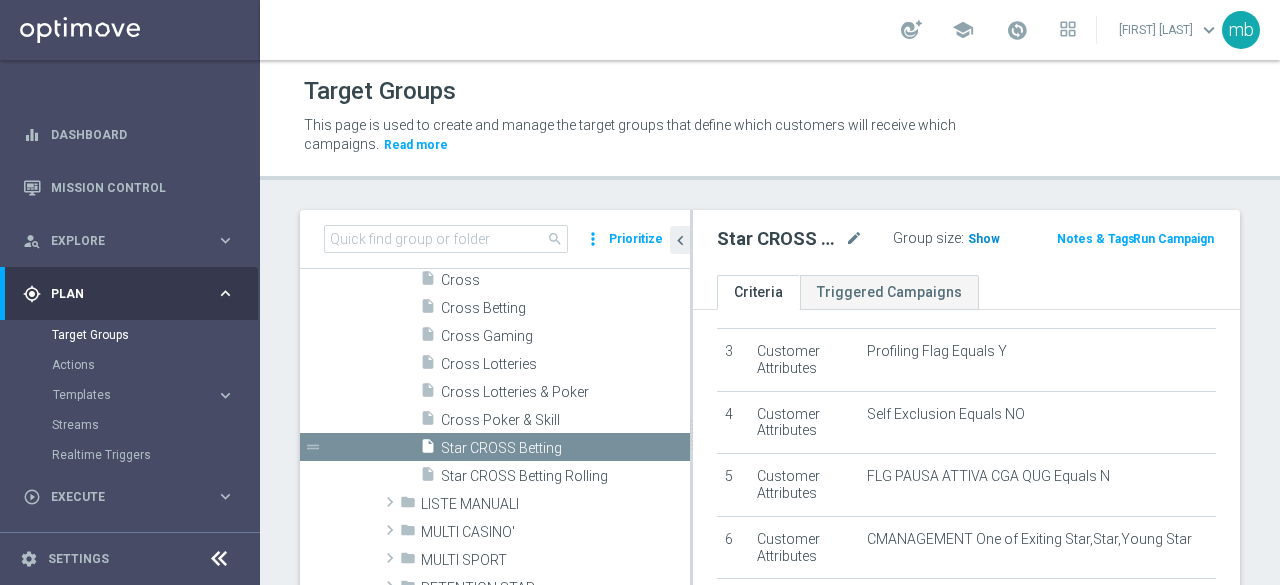 click on "Show" 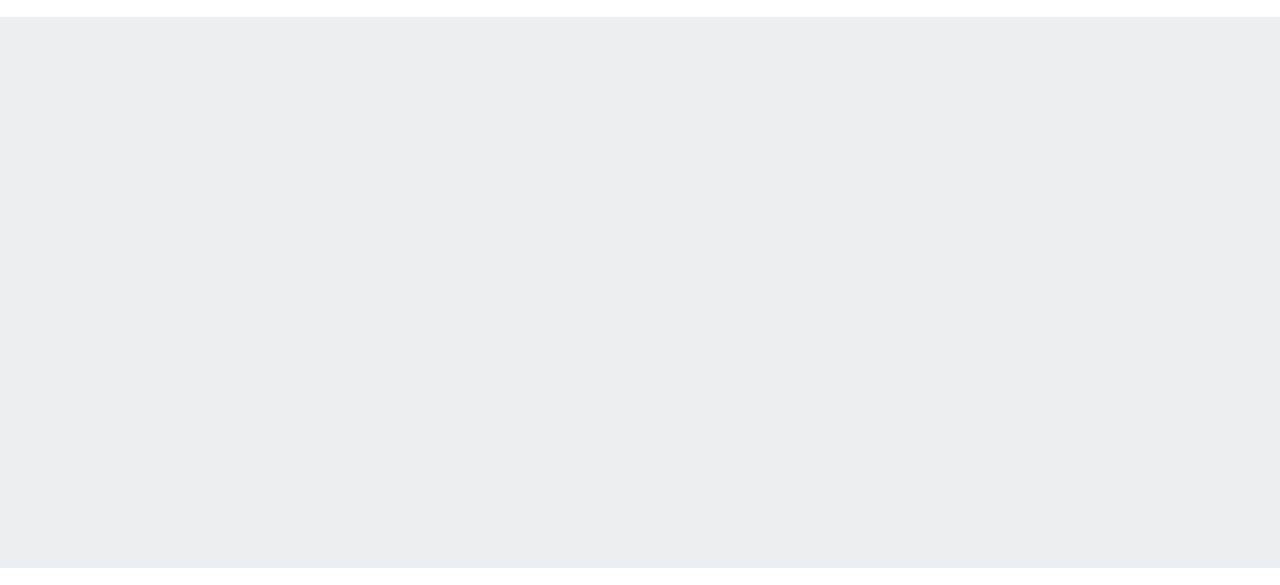 scroll, scrollTop: 0, scrollLeft: 0, axis: both 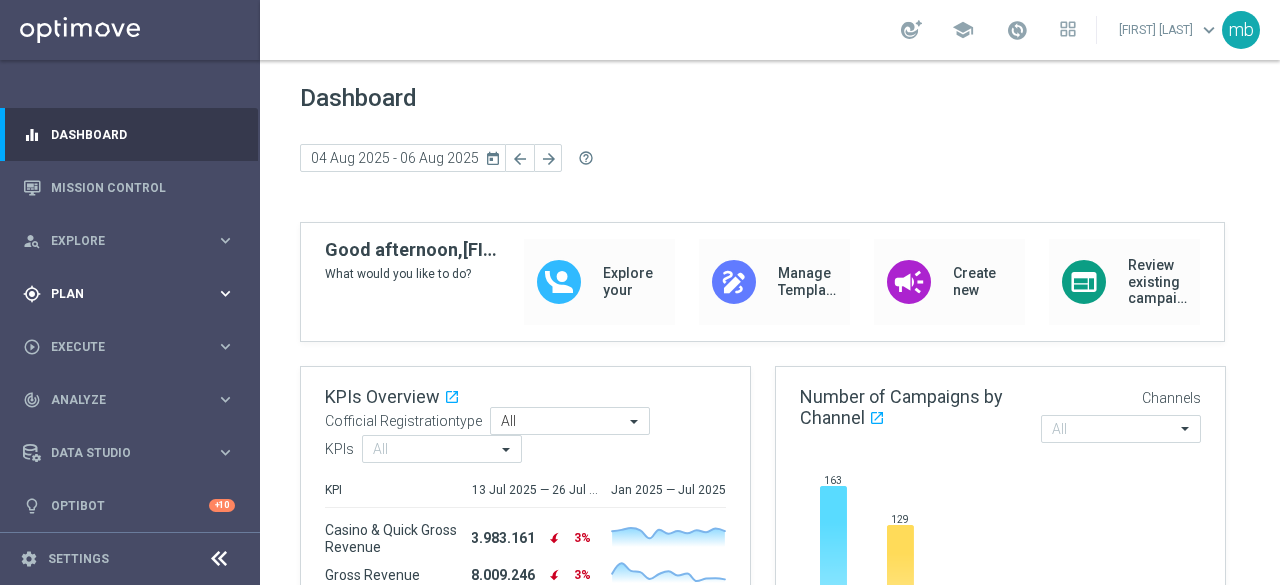 click on "keyboard_arrow_right" at bounding box center [225, 293] 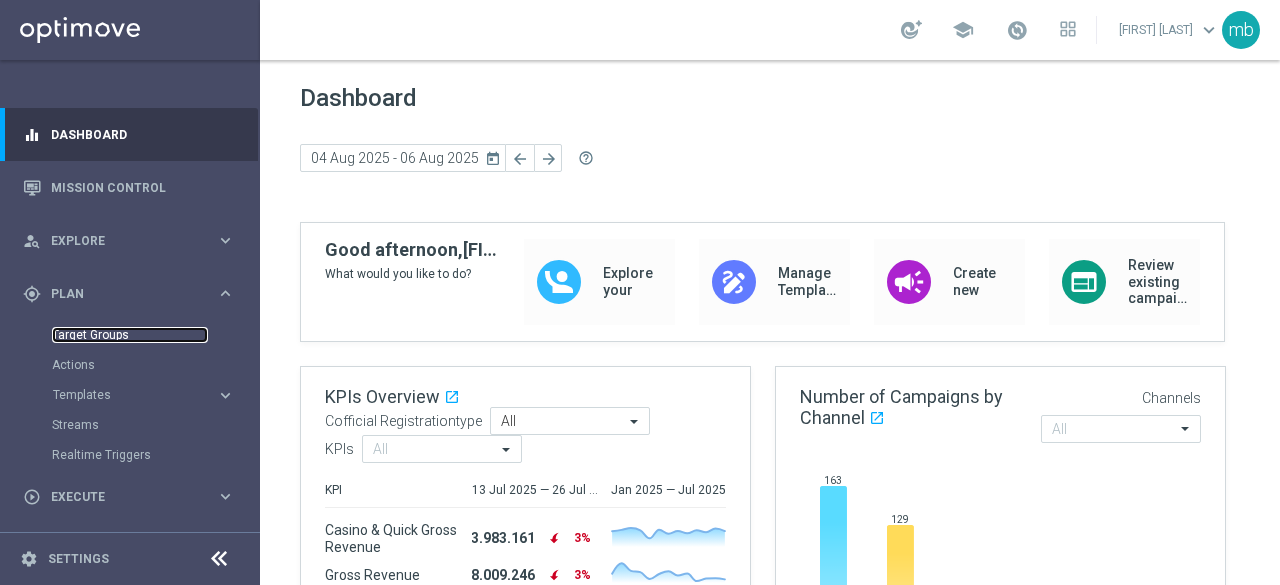 click on "Target Groups" at bounding box center (130, 335) 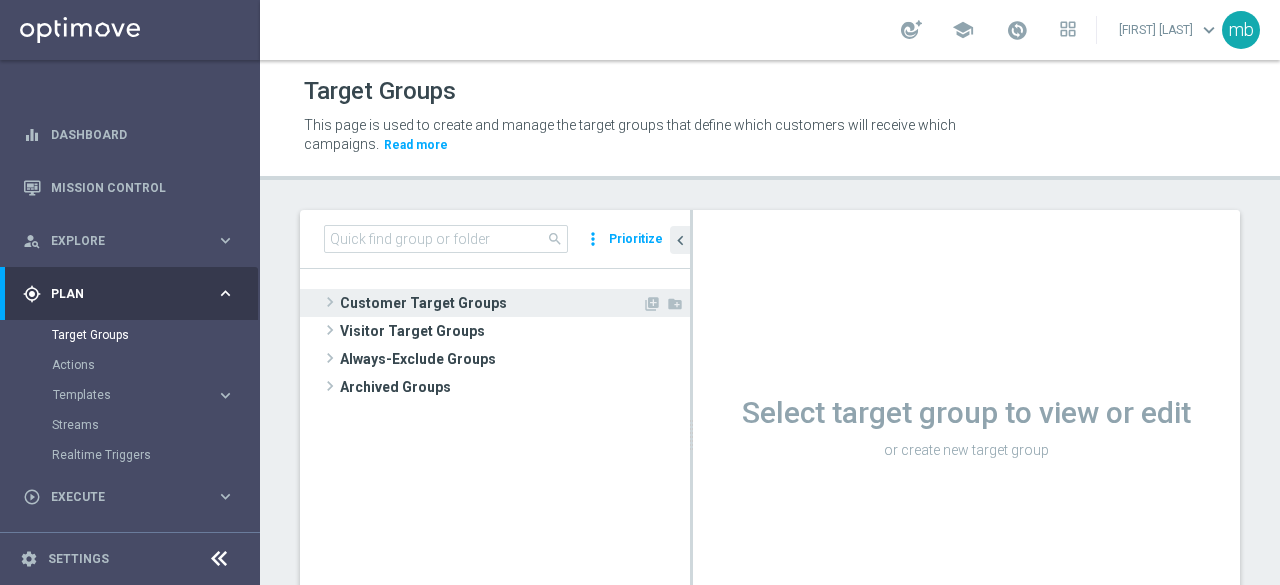 click 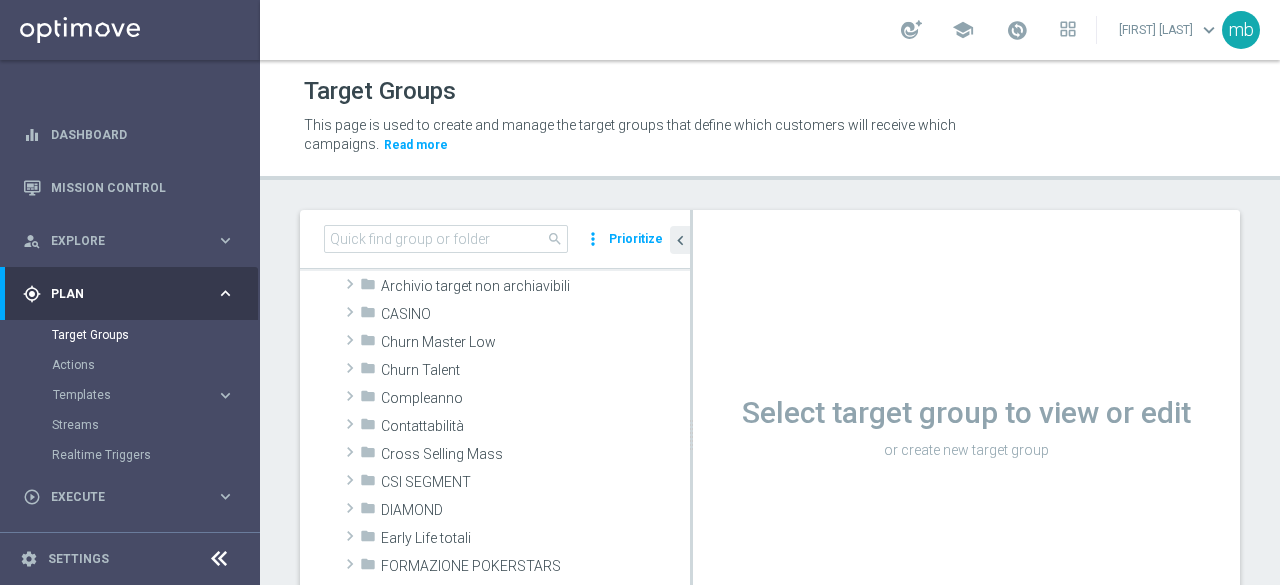 scroll, scrollTop: 100, scrollLeft: 0, axis: vertical 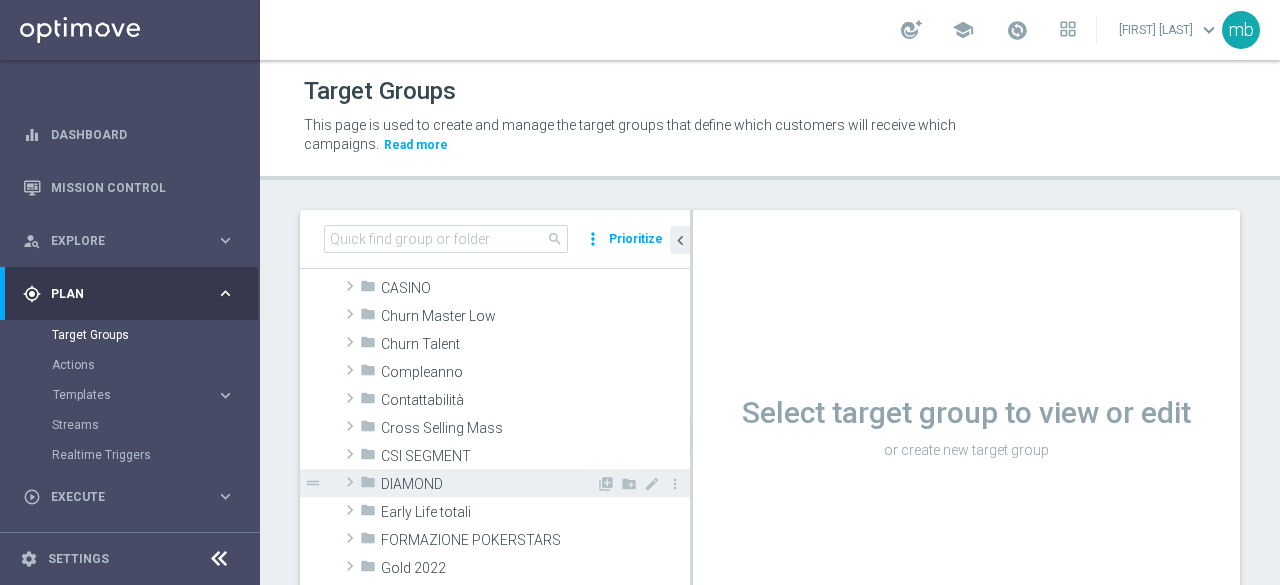 click 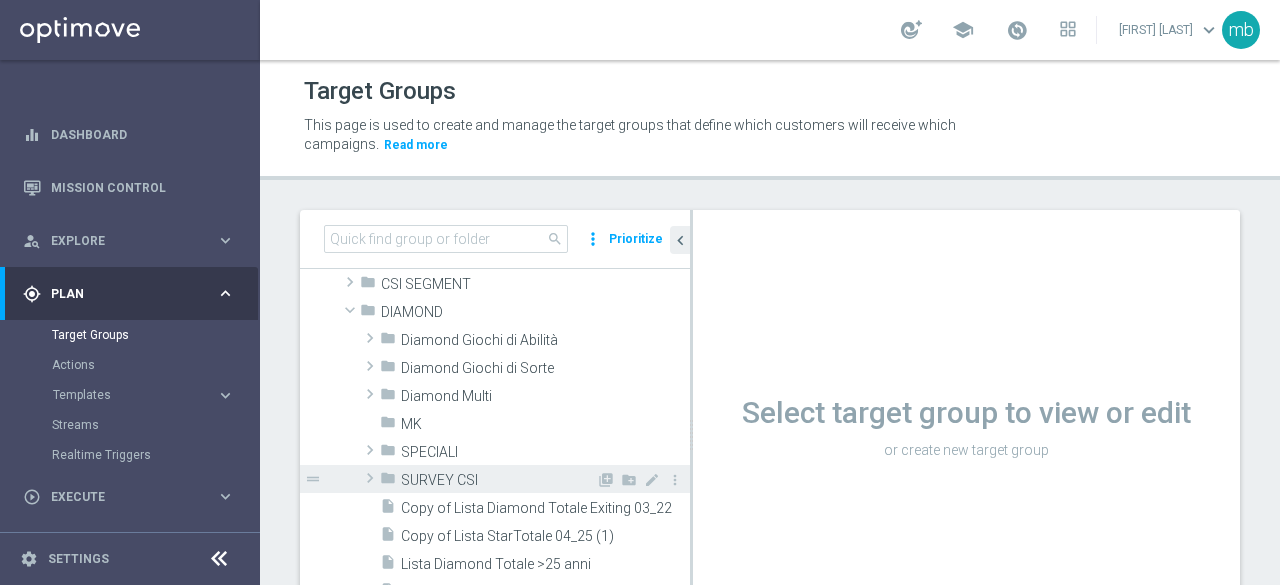 scroll, scrollTop: 300, scrollLeft: 0, axis: vertical 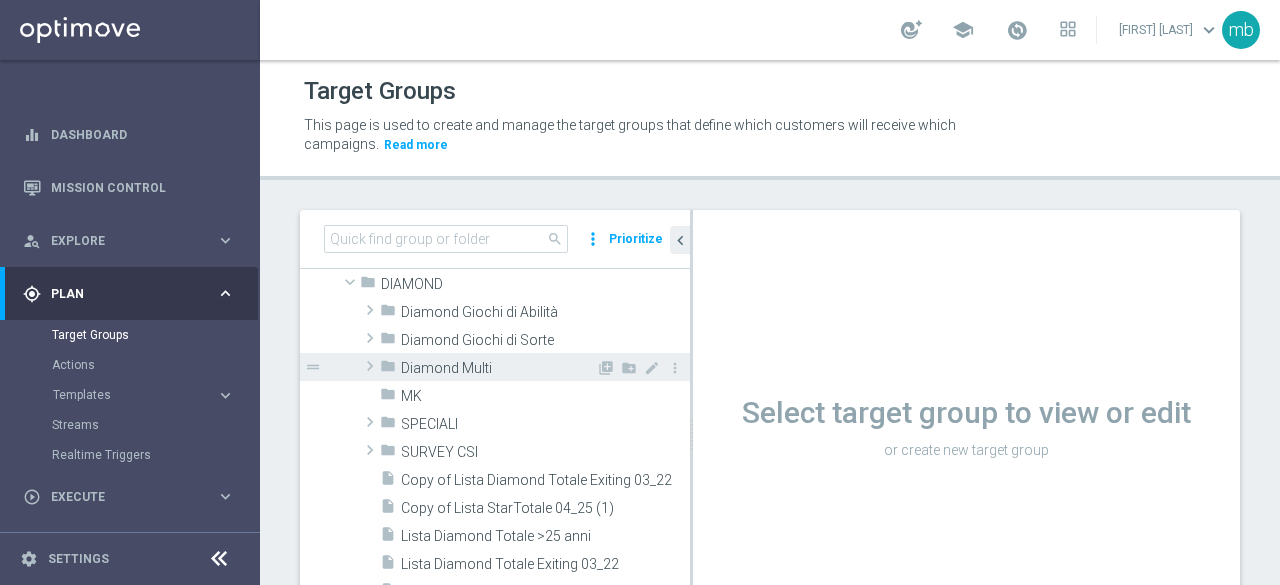 click 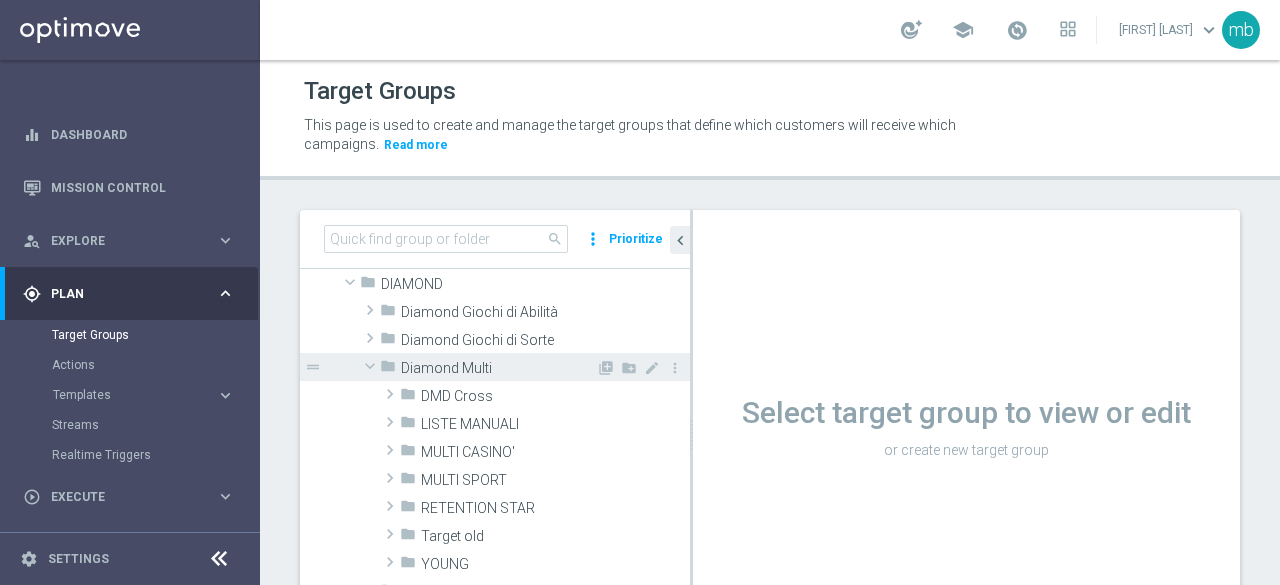 scroll, scrollTop: 400, scrollLeft: 0, axis: vertical 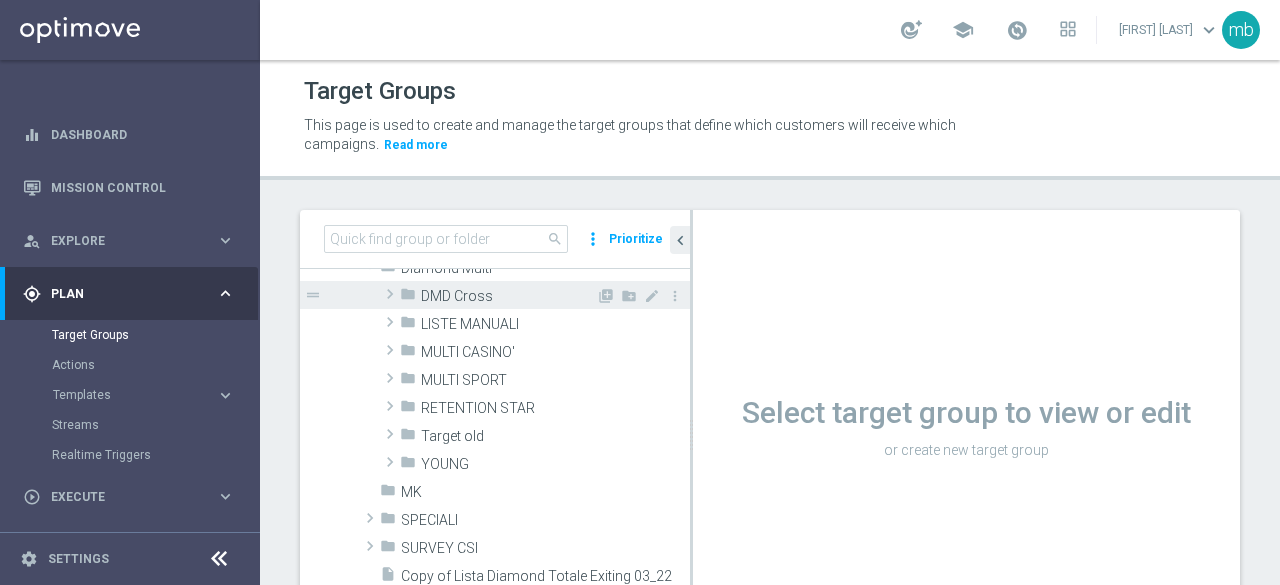 click 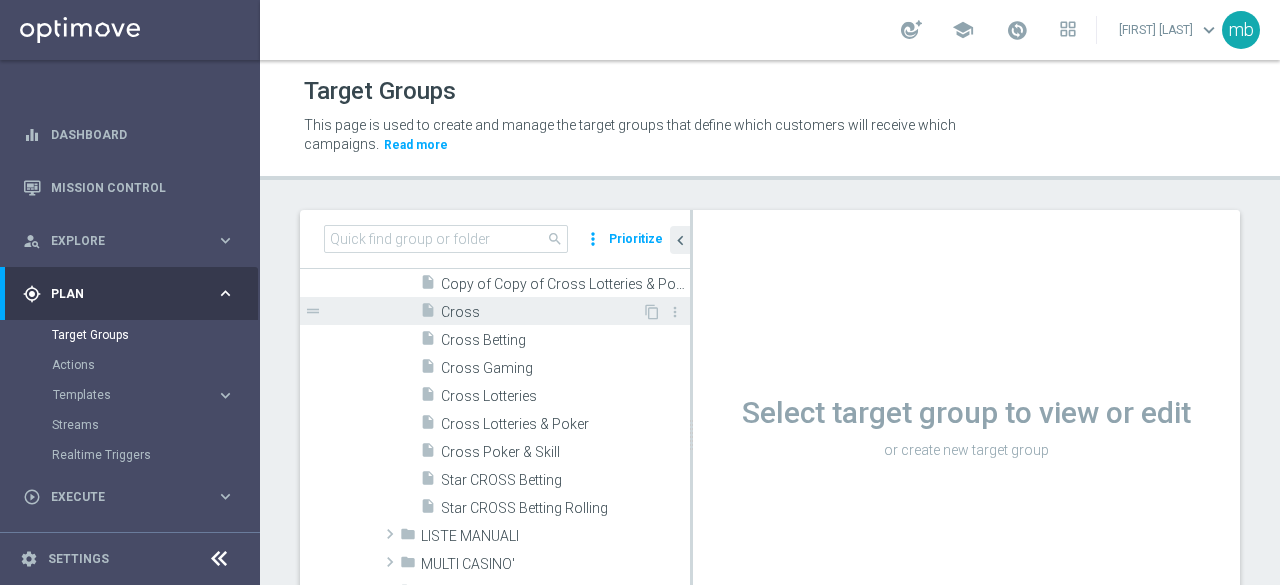 scroll, scrollTop: 500, scrollLeft: 0, axis: vertical 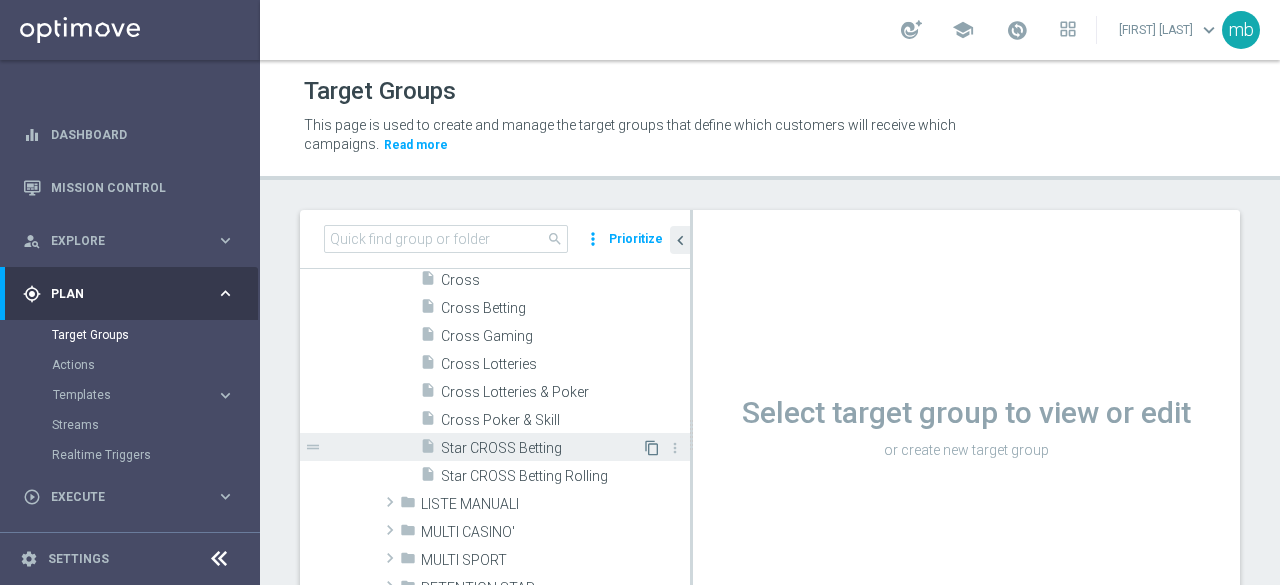 click on "content_copy" 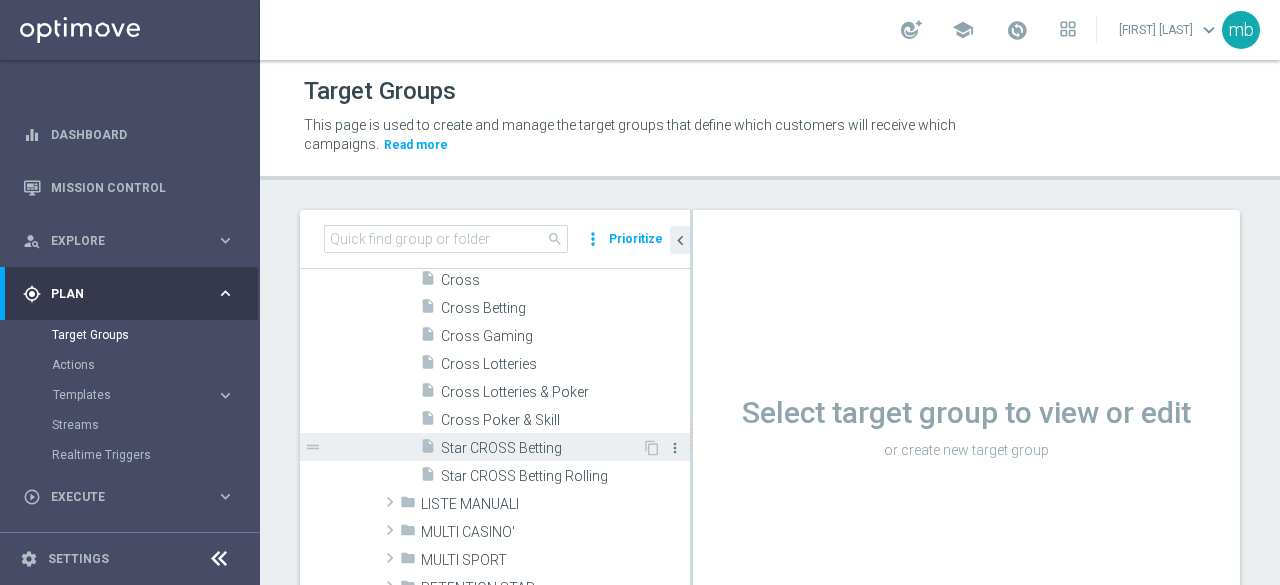 click on "more_vert" 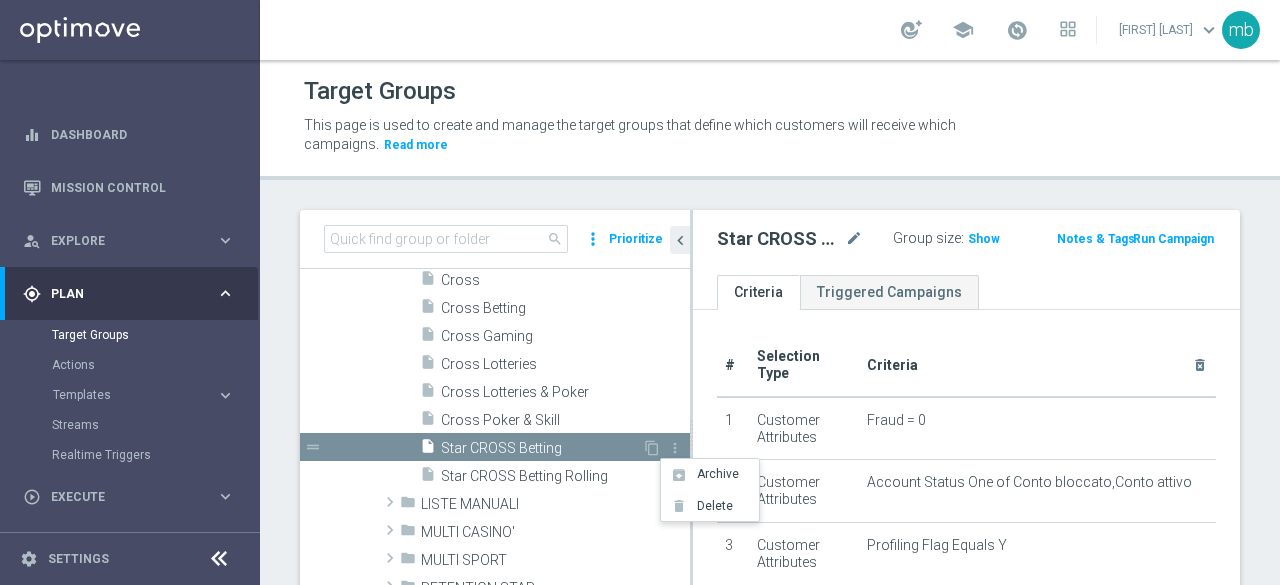 click on "Star CROSS Betting" at bounding box center [541, 448] 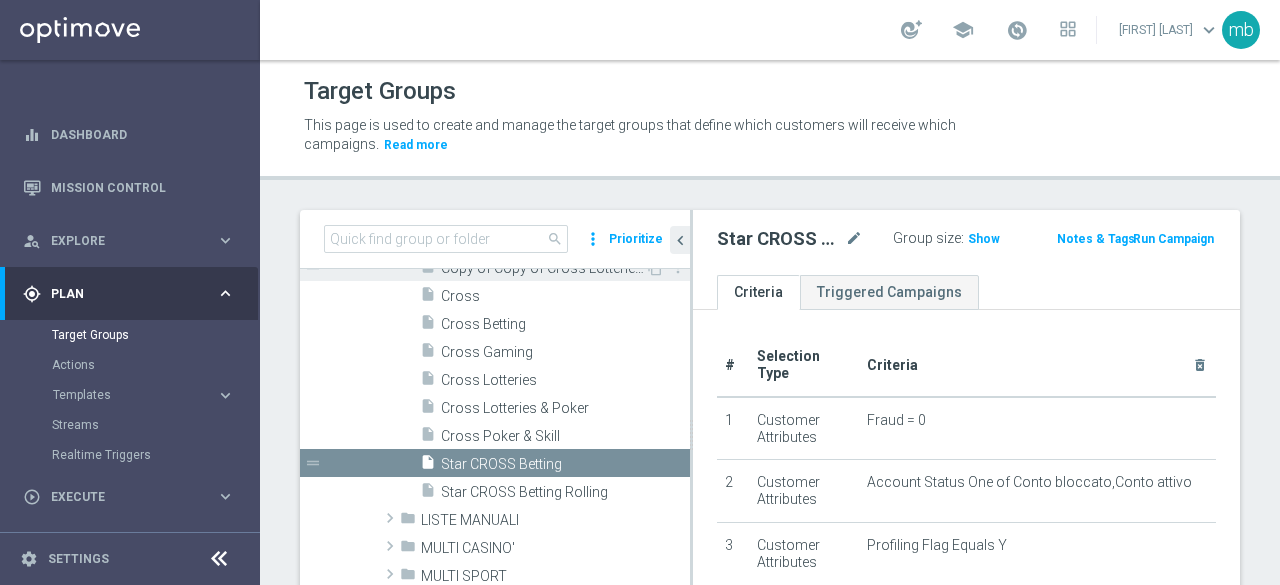 scroll, scrollTop: 500, scrollLeft: 0, axis: vertical 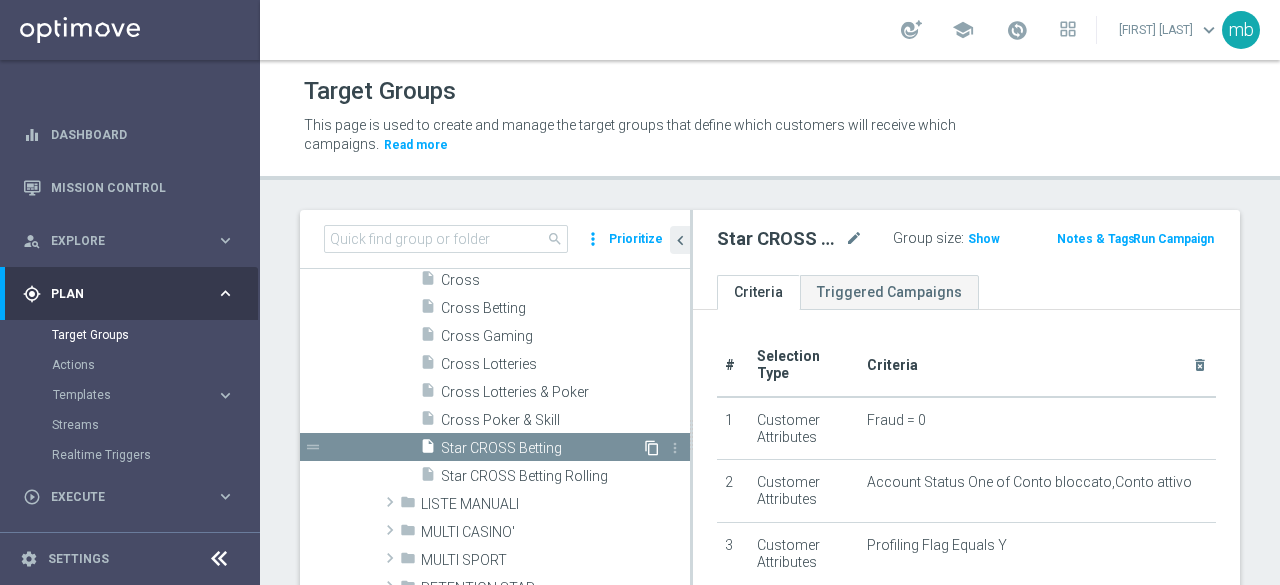 click on "content_copy" 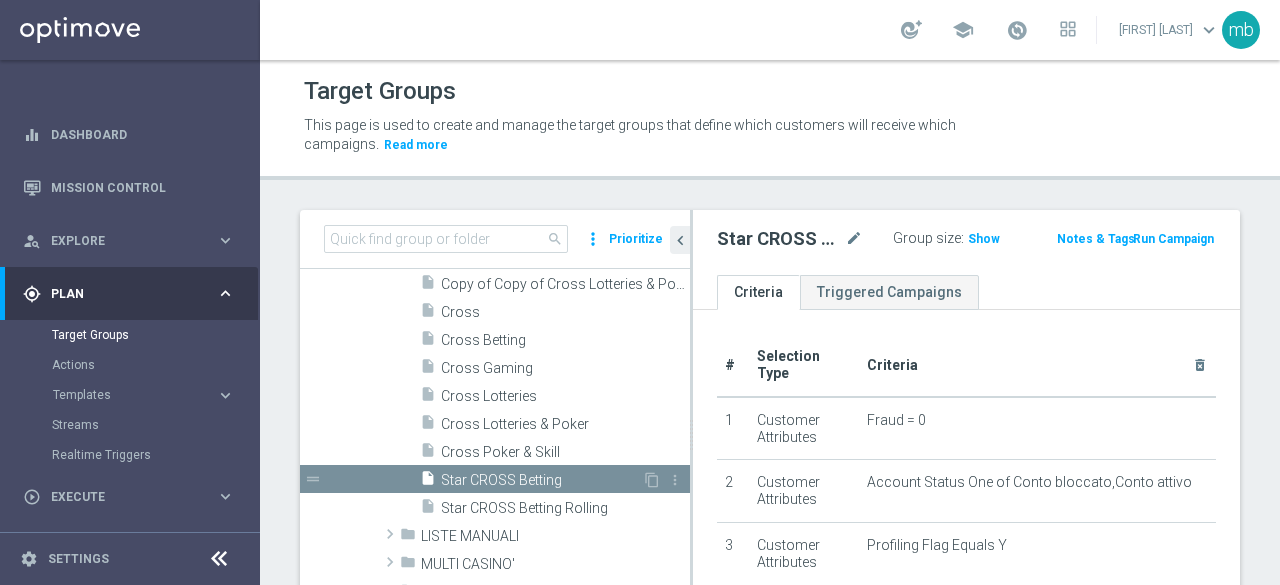 scroll, scrollTop: 500, scrollLeft: 0, axis: vertical 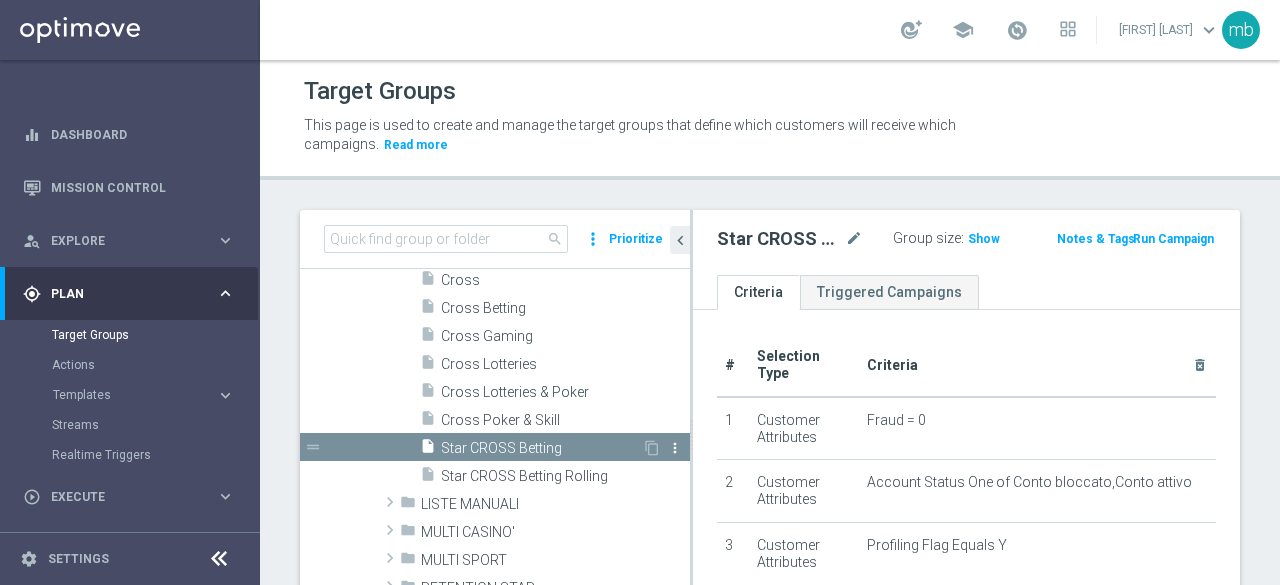 click on "more_vert" 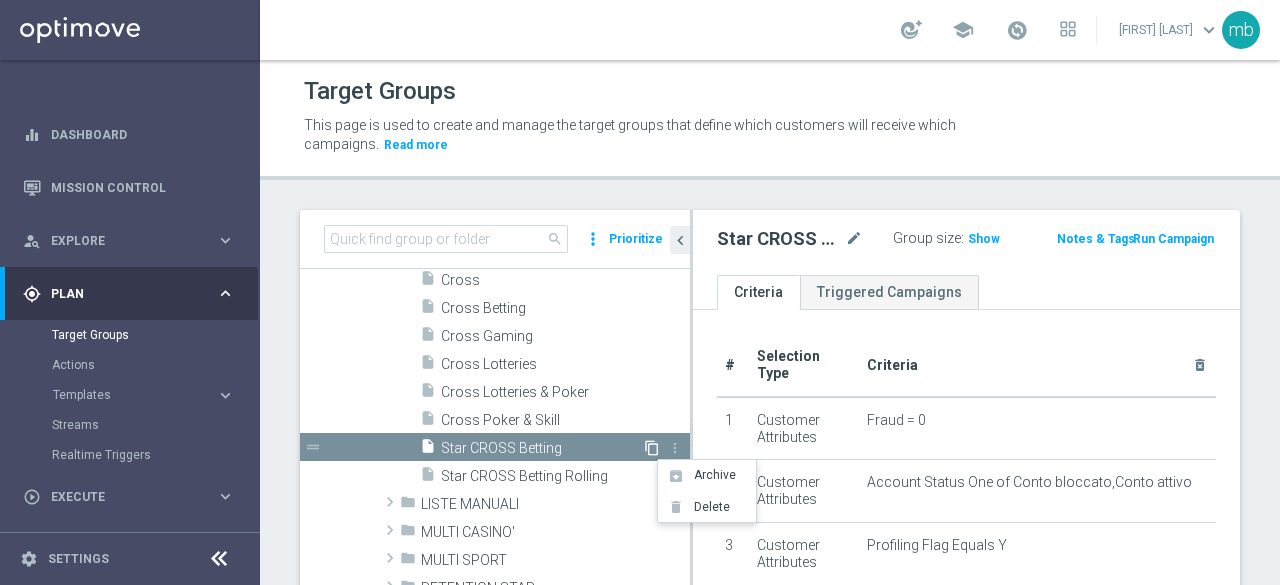 click on "content_copy" 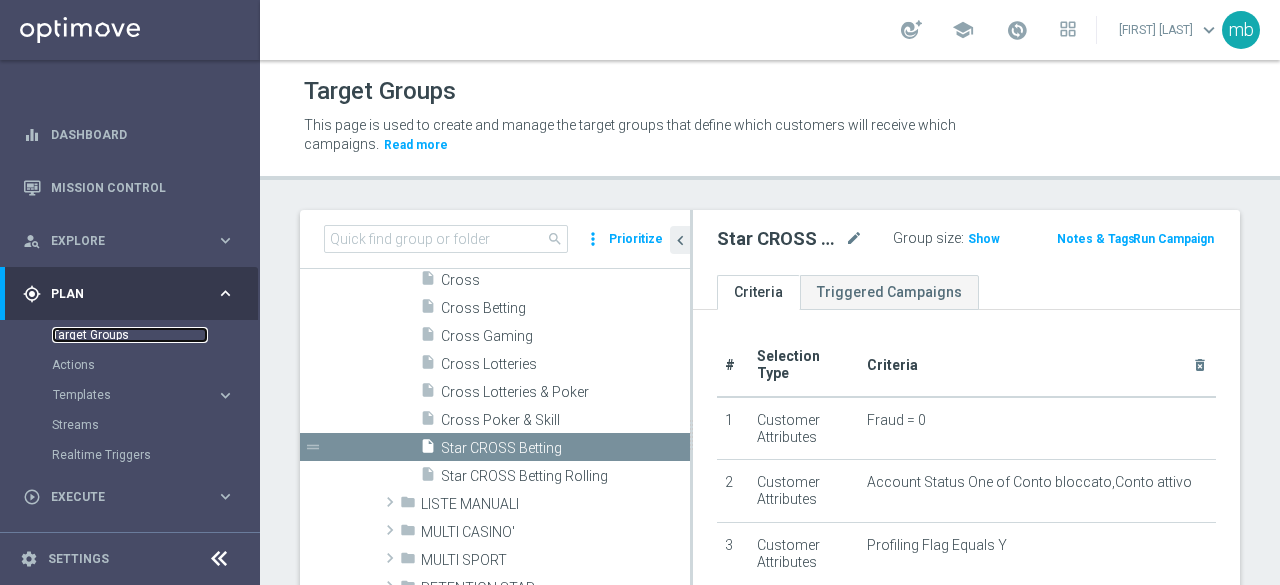 click on "Target Groups" at bounding box center (130, 335) 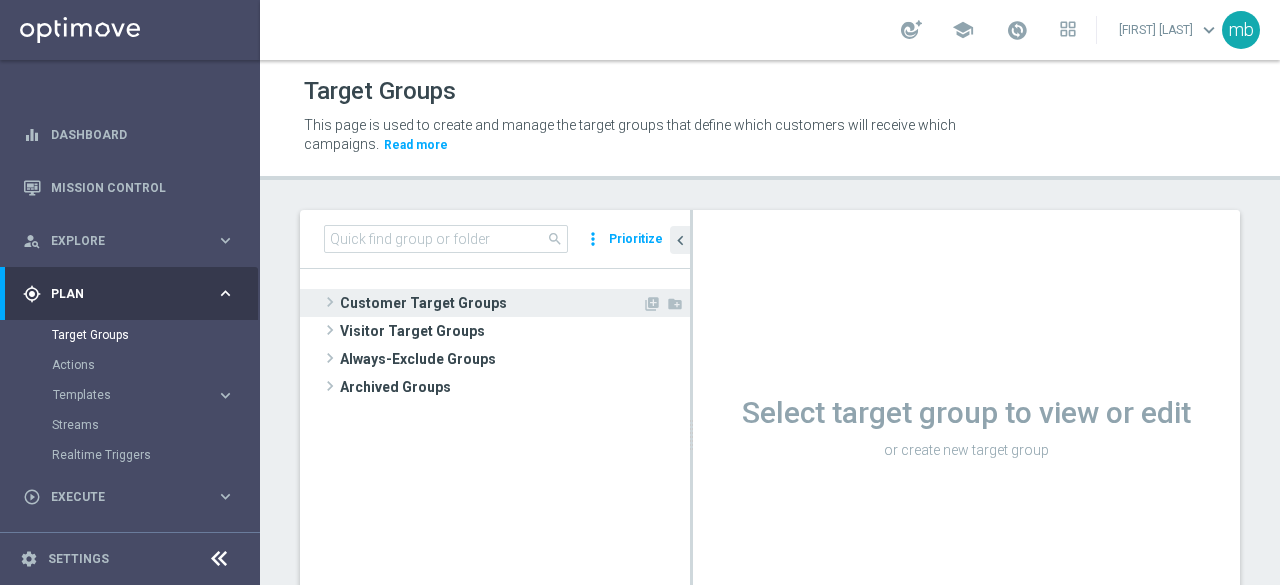 click 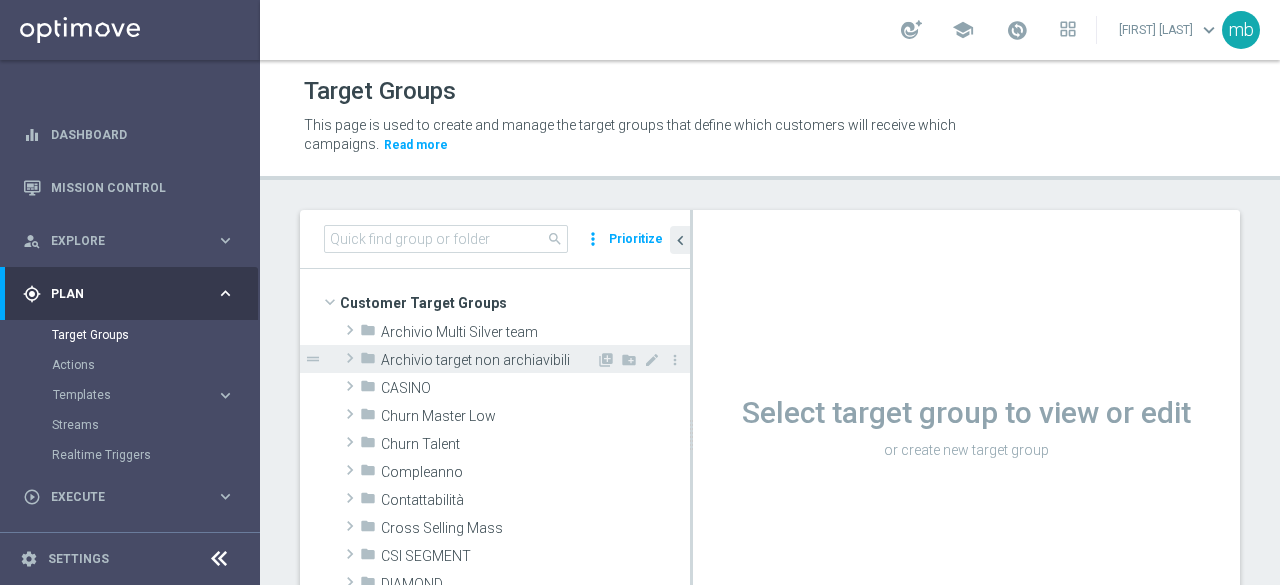 scroll, scrollTop: 100, scrollLeft: 0, axis: vertical 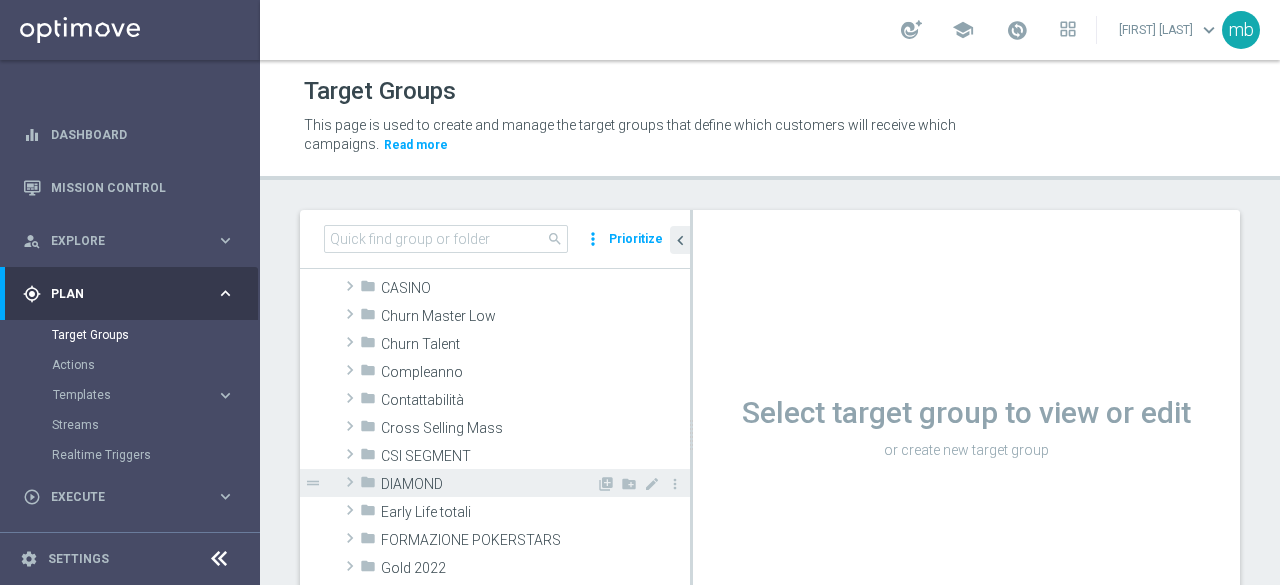 click 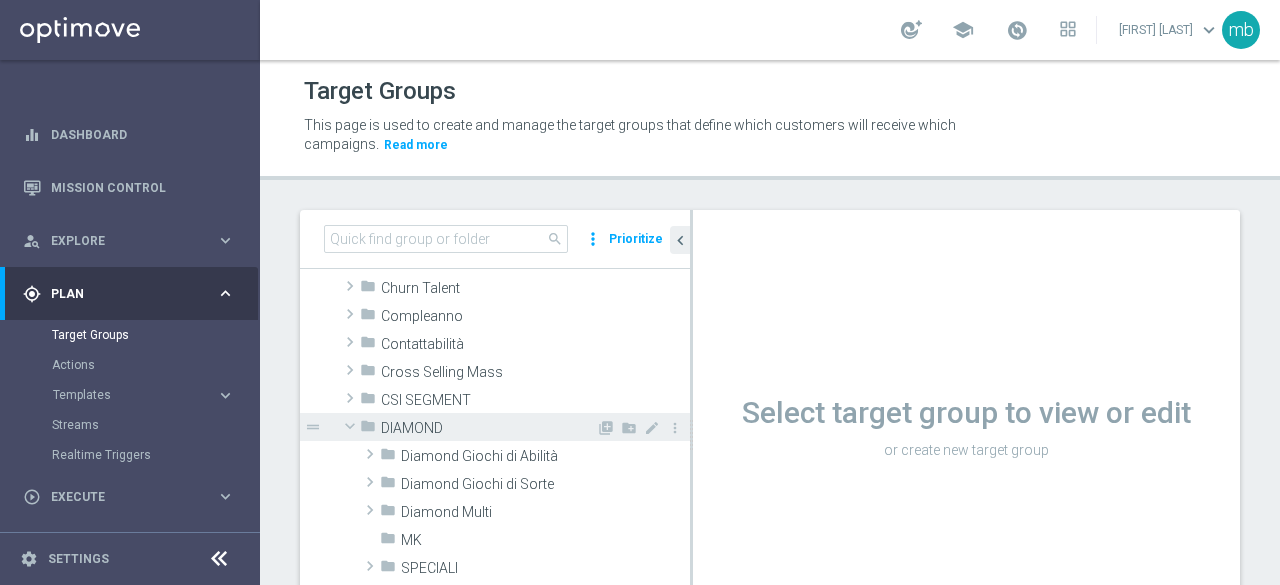 scroll, scrollTop: 200, scrollLeft: 0, axis: vertical 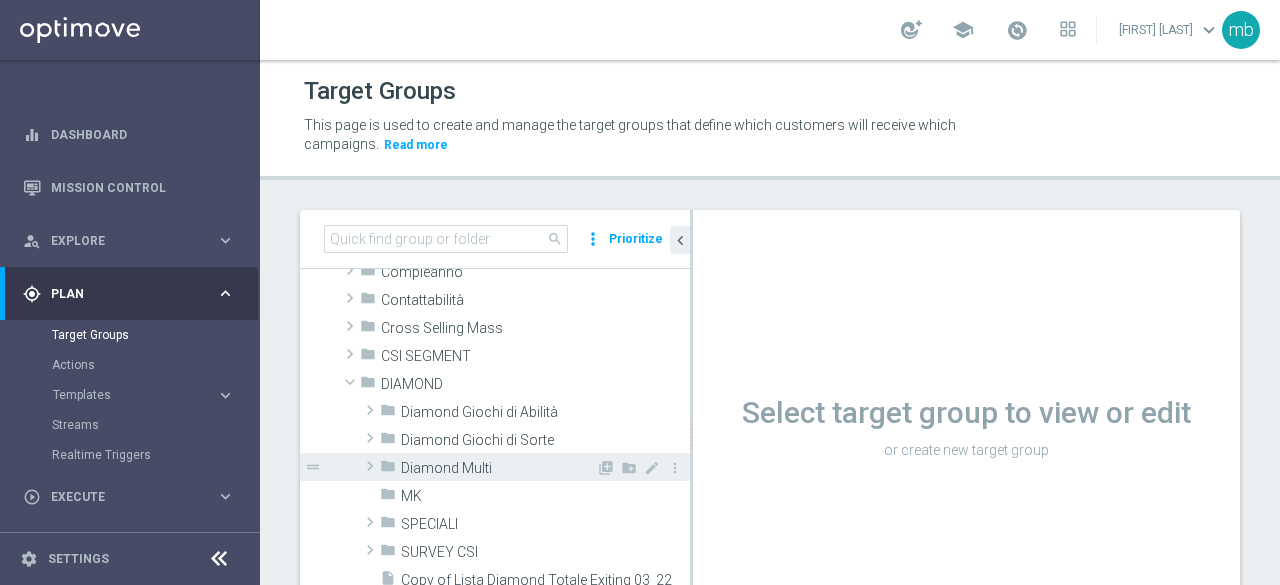 click 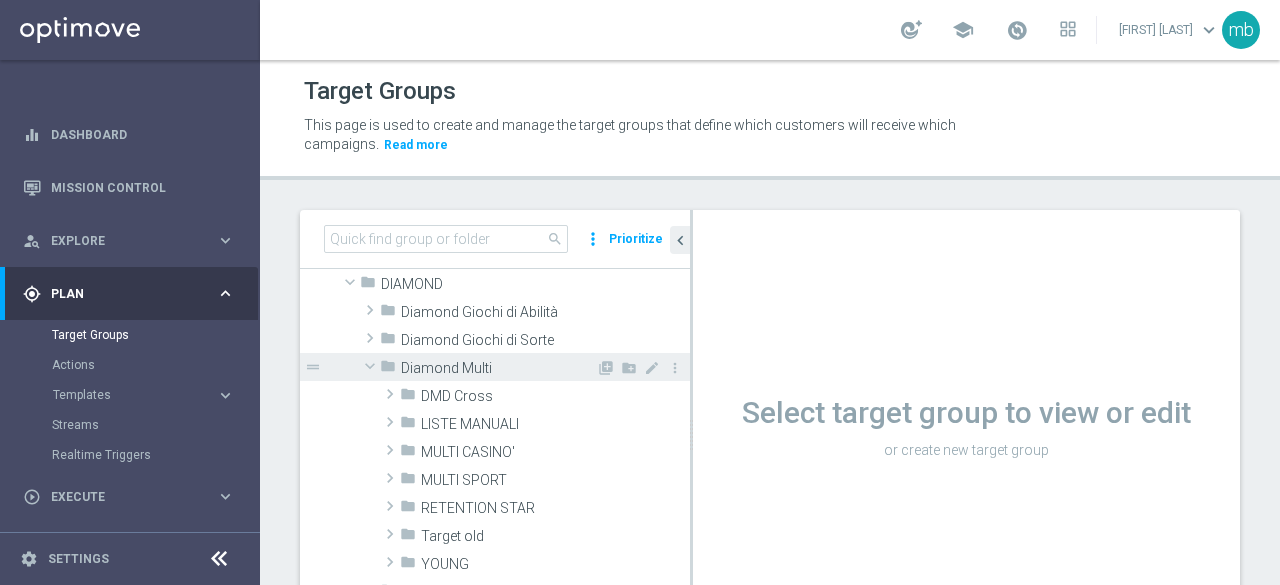 scroll, scrollTop: 400, scrollLeft: 0, axis: vertical 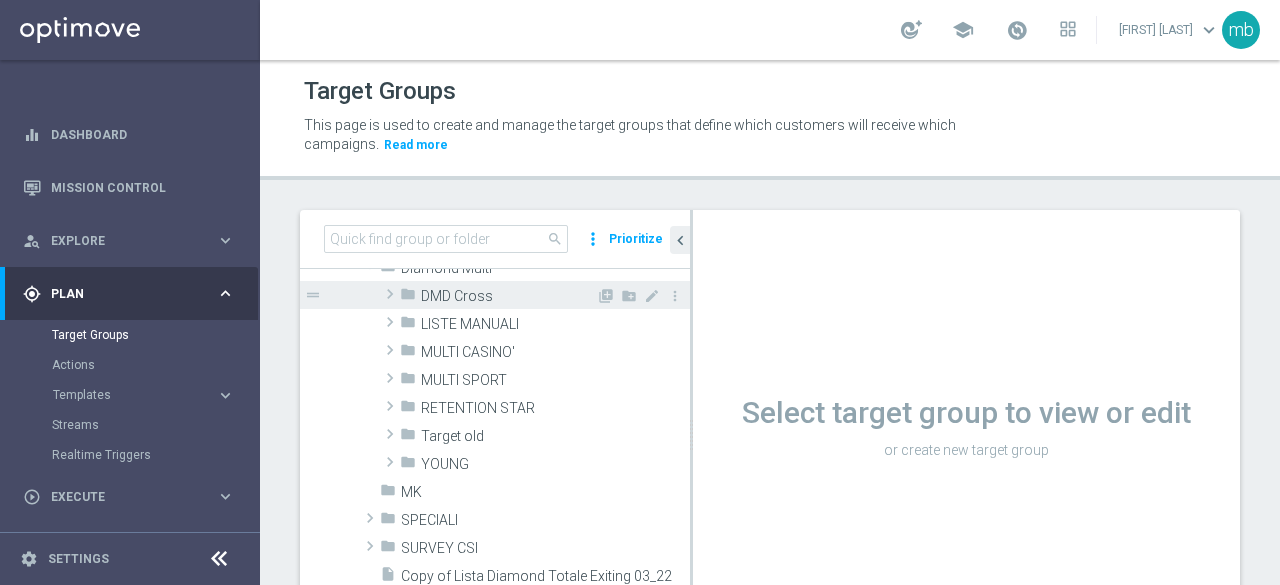 click 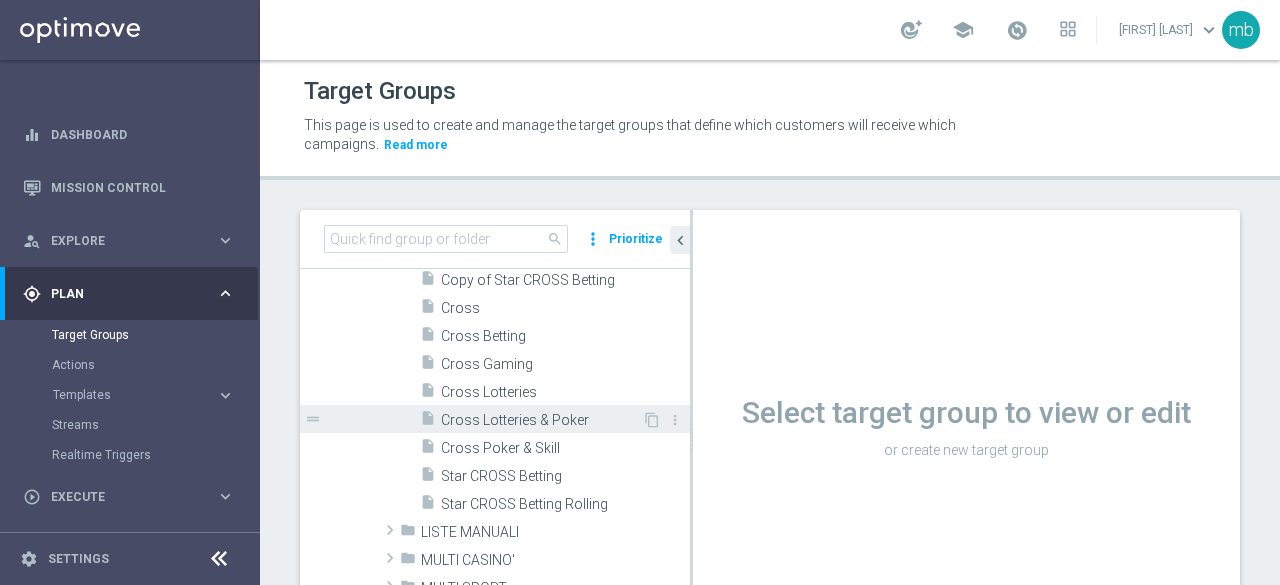 scroll, scrollTop: 400, scrollLeft: 0, axis: vertical 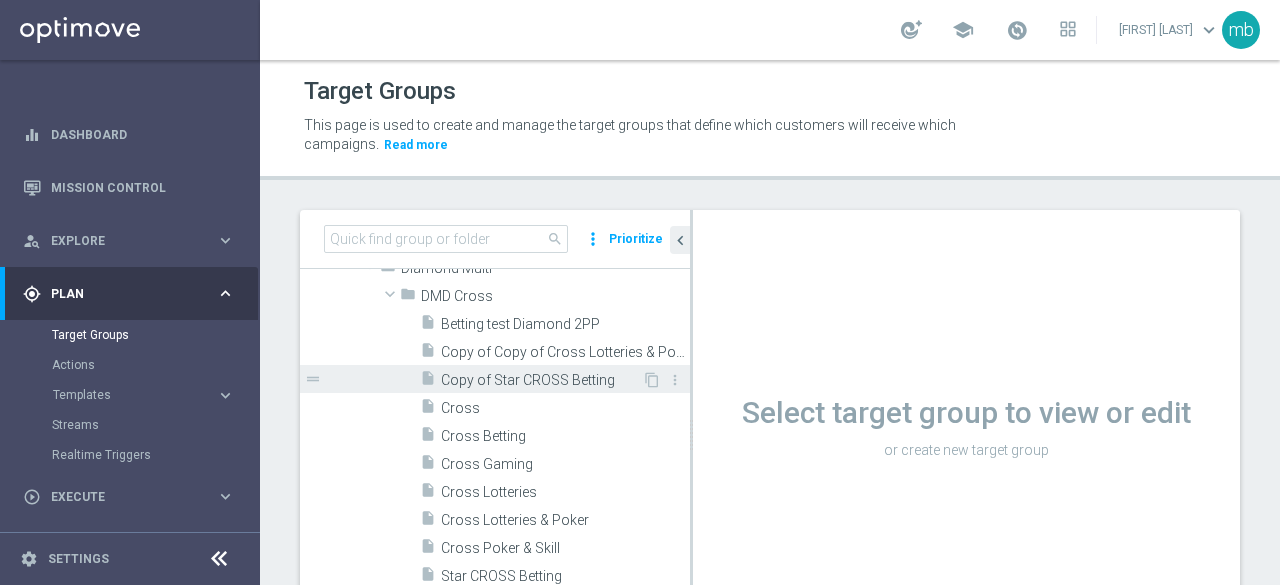 click on "Copy of Star CROSS Betting" at bounding box center (541, 380) 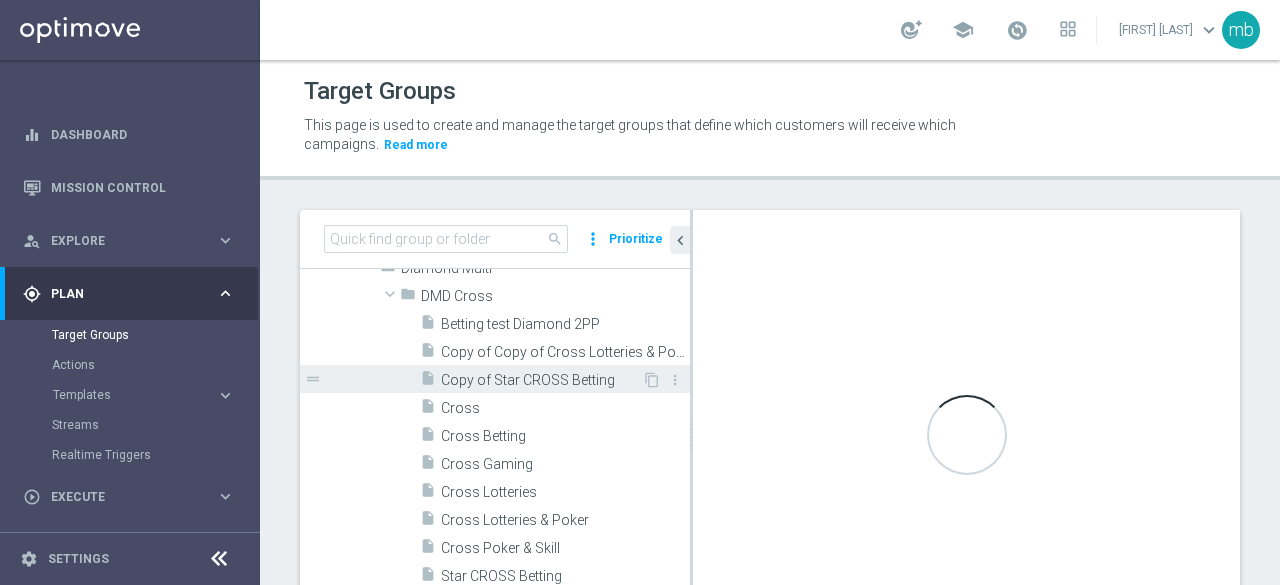 click on "Copy of Star CROSS Betting" at bounding box center (541, 380) 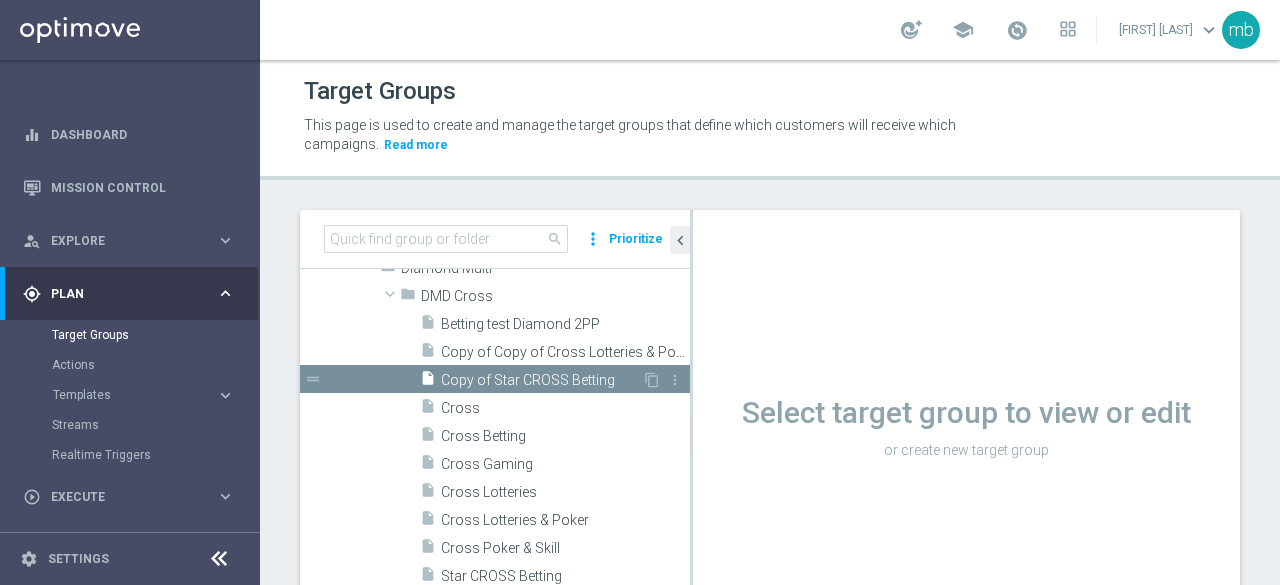 scroll, scrollTop: 247, scrollLeft: 0, axis: vertical 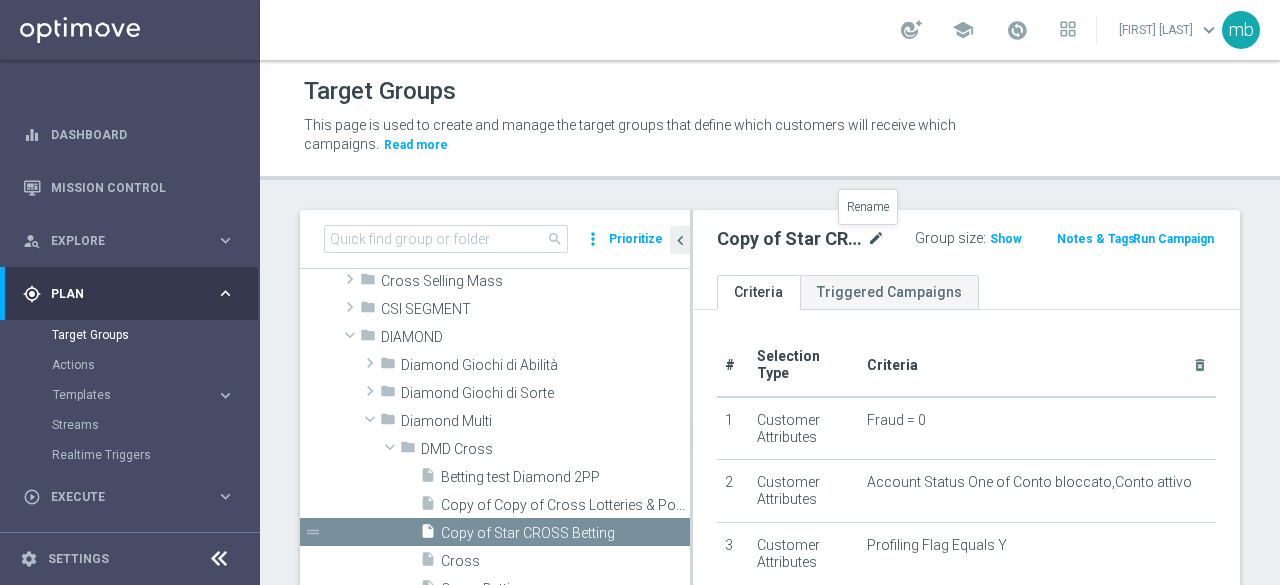 click on "mode_edit" 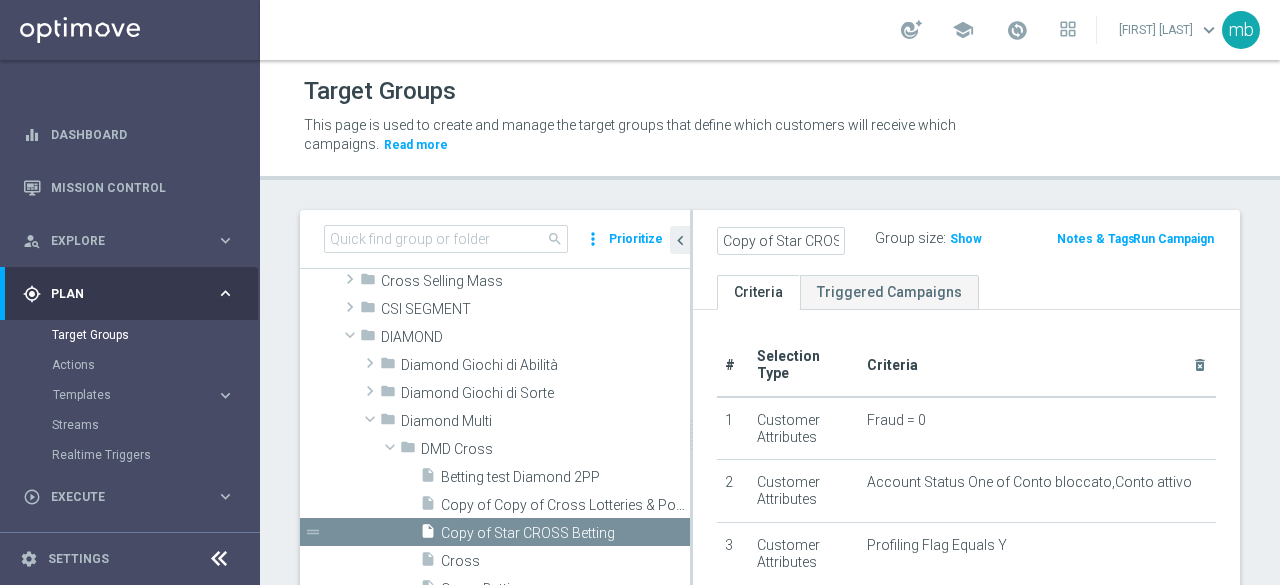 scroll, scrollTop: 0, scrollLeft: 63, axis: horizontal 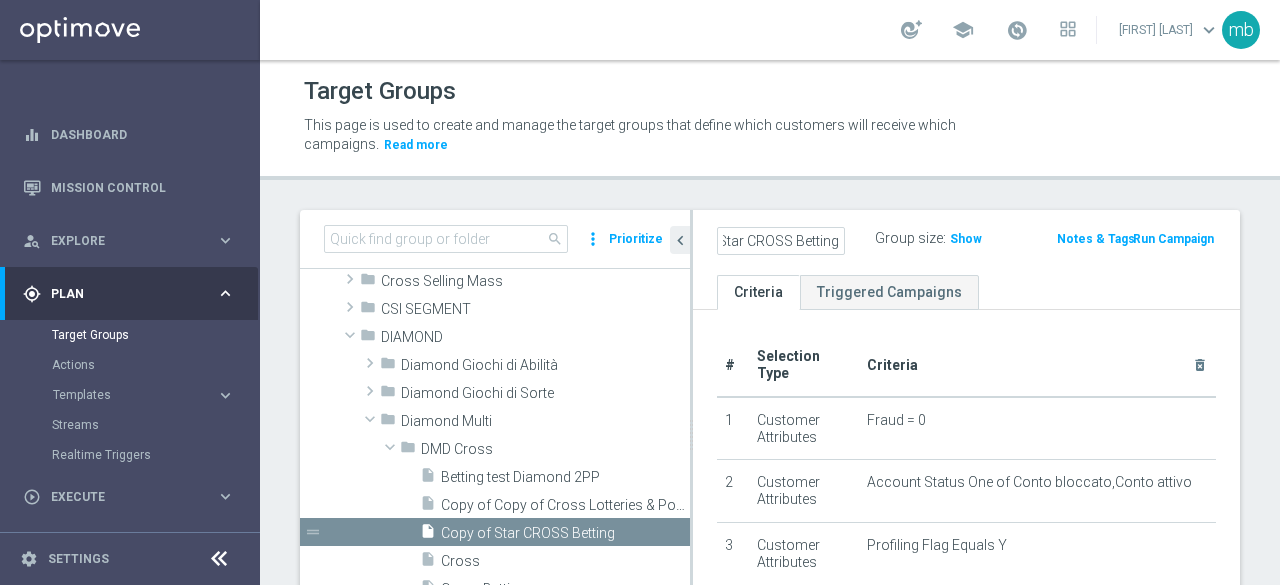 click on "Copy of Star CROSS Betting" 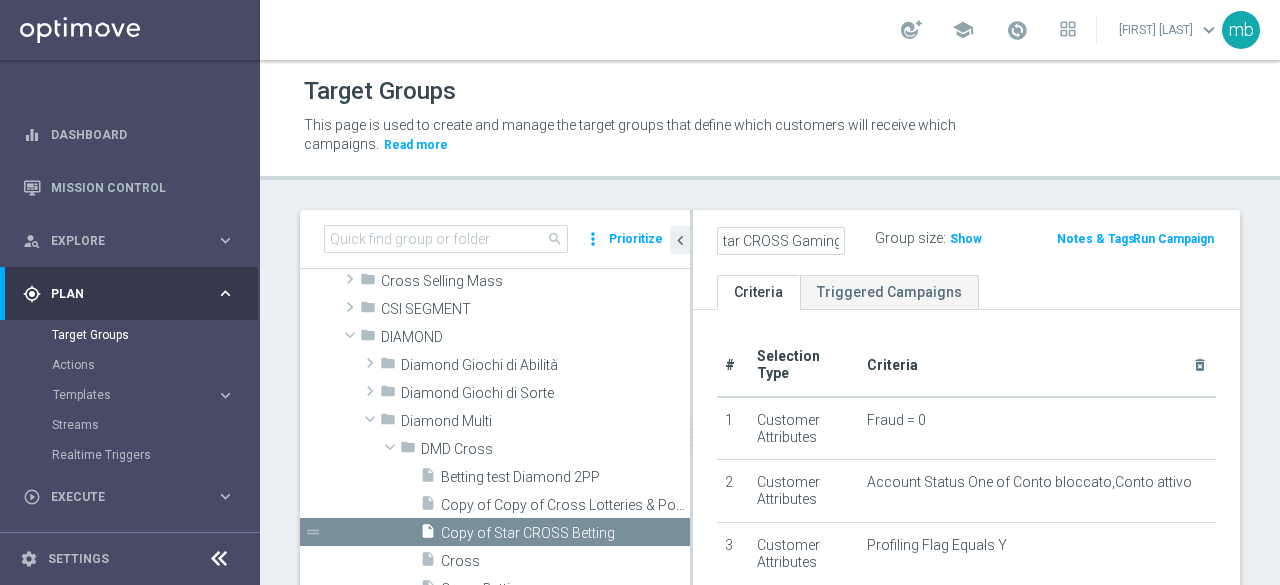 scroll, scrollTop: 0, scrollLeft: 17, axis: horizontal 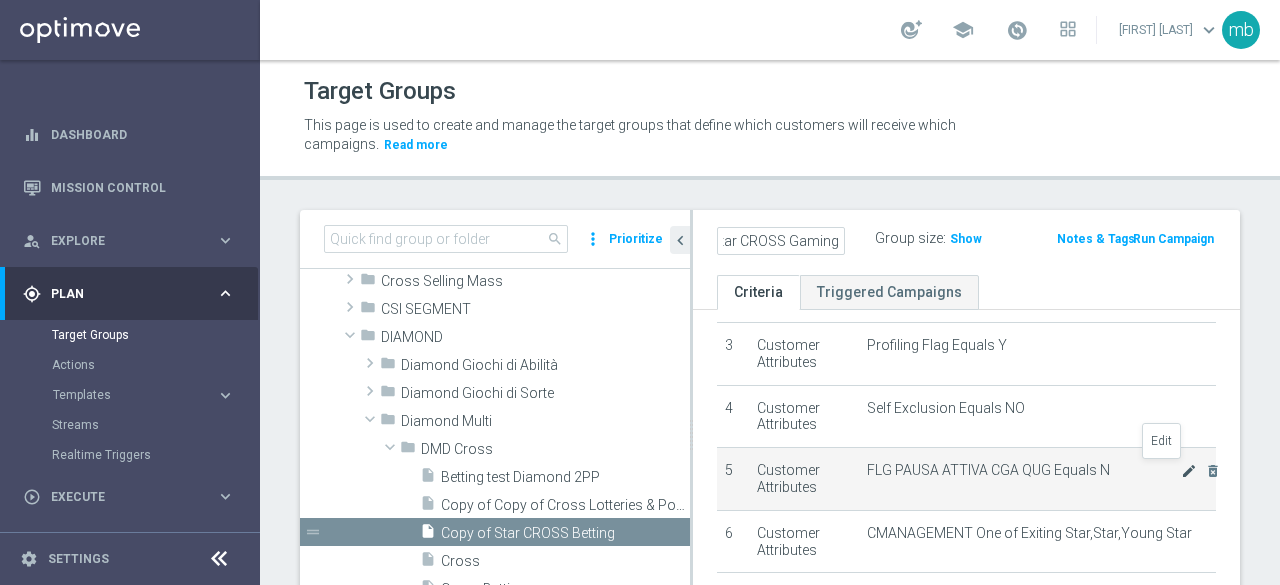 type on "Star CROSS Gaming" 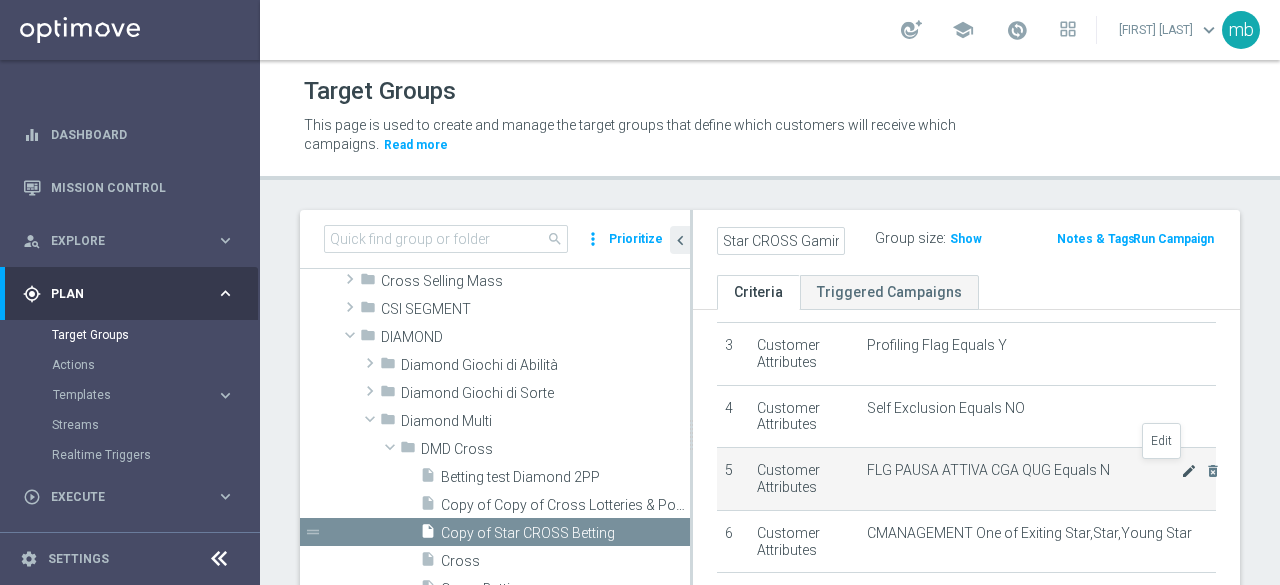 click on "mode_edit" 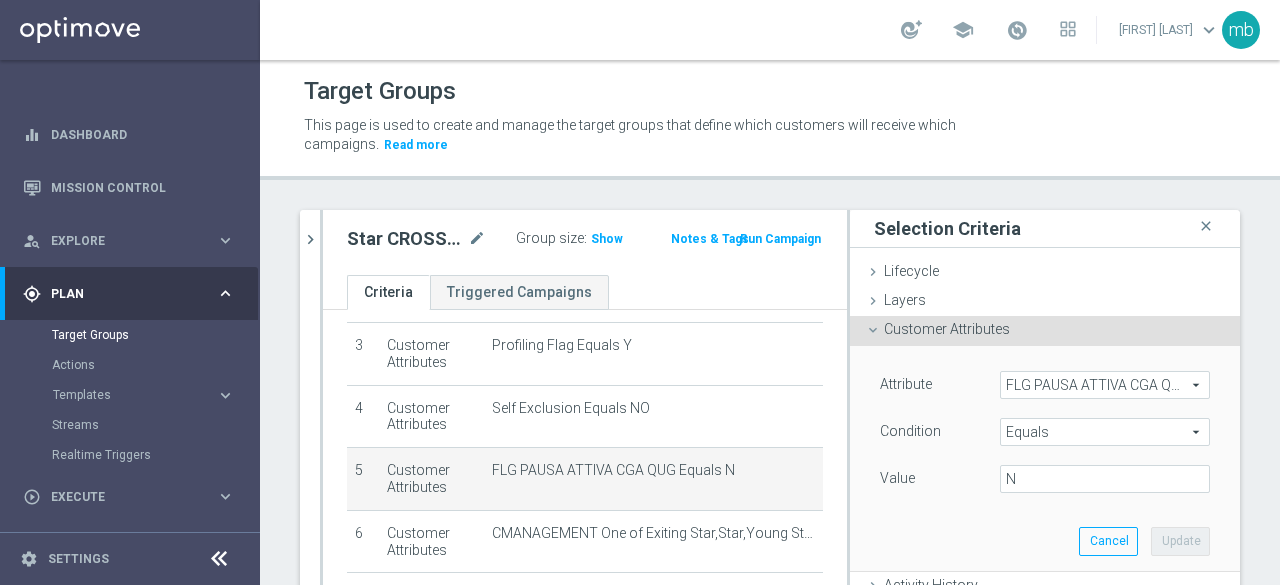 click on "FLG PAUSA ATTIVA CGA QUG" at bounding box center [1105, 385] 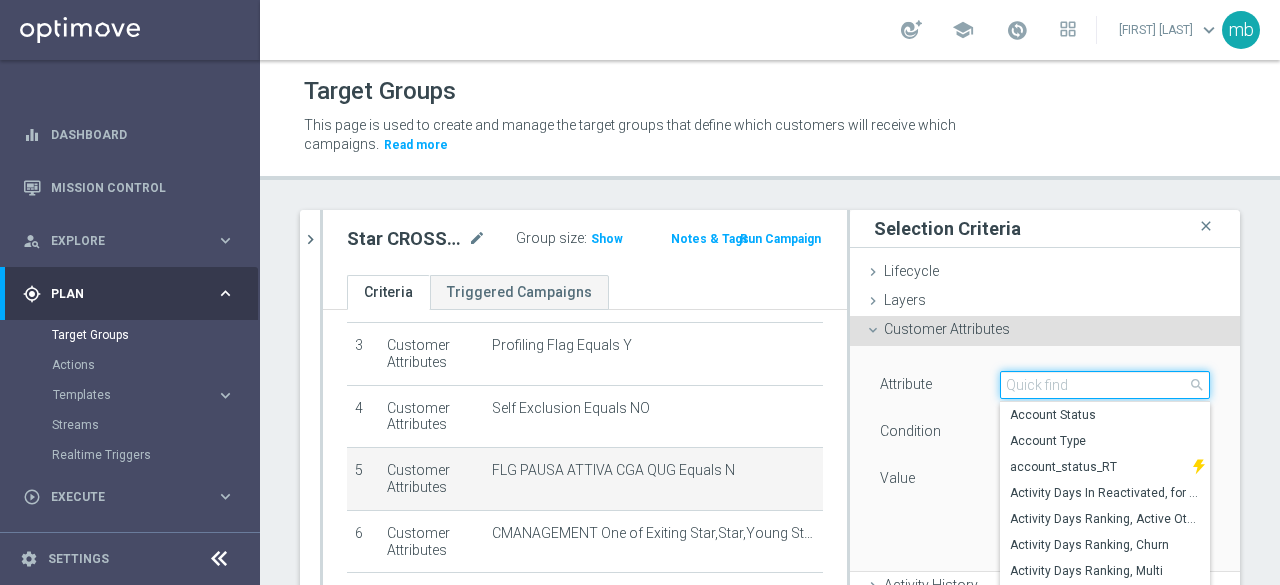 click at bounding box center [1105, 385] 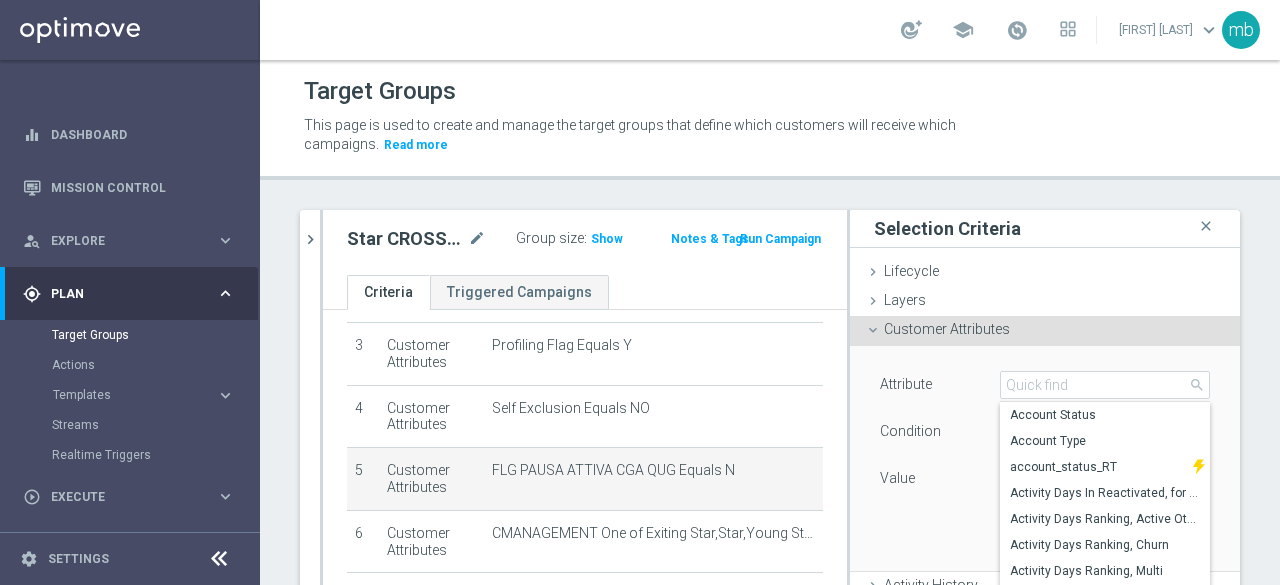 click on "Customer Attributes
done" at bounding box center (1045, 331) 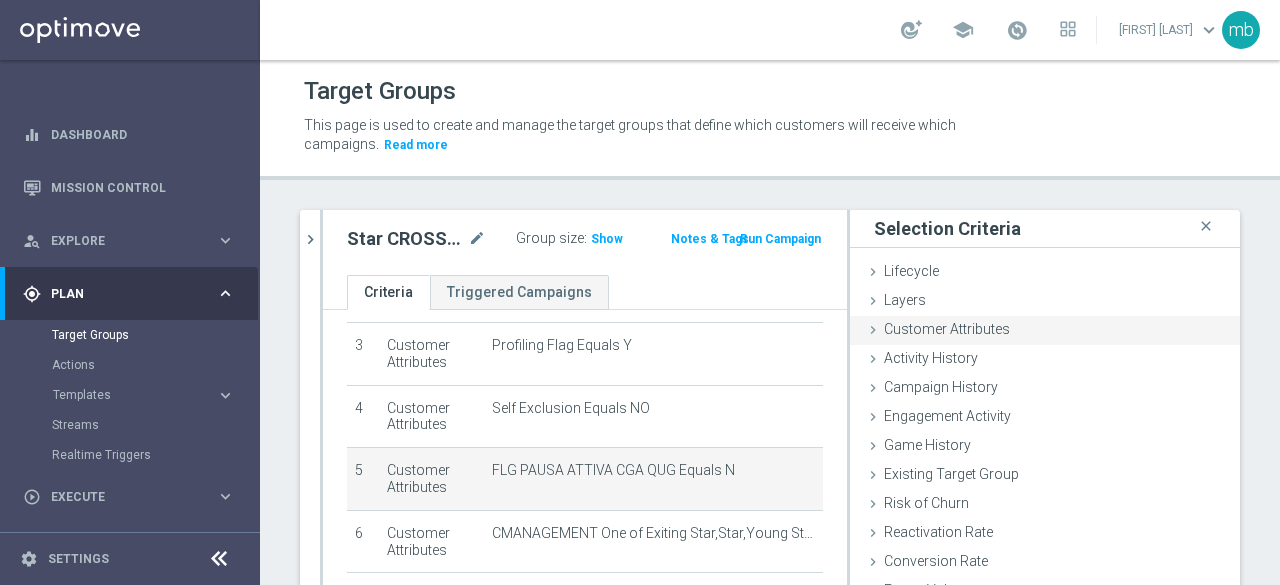 click at bounding box center [873, 330] 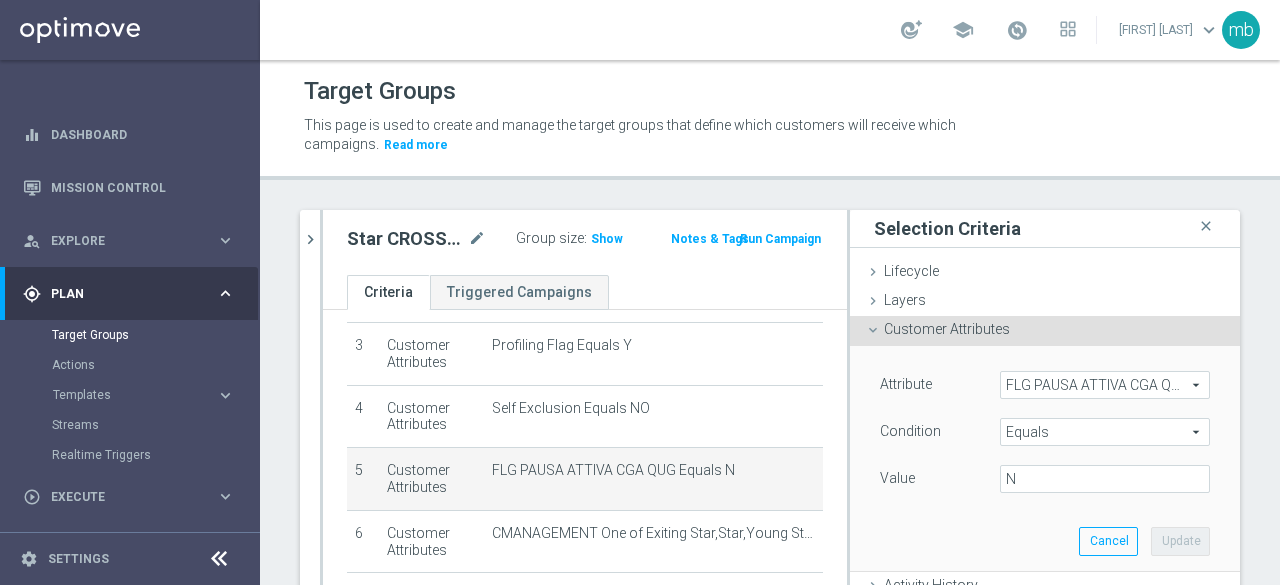 click on "Equals" at bounding box center [1105, 432] 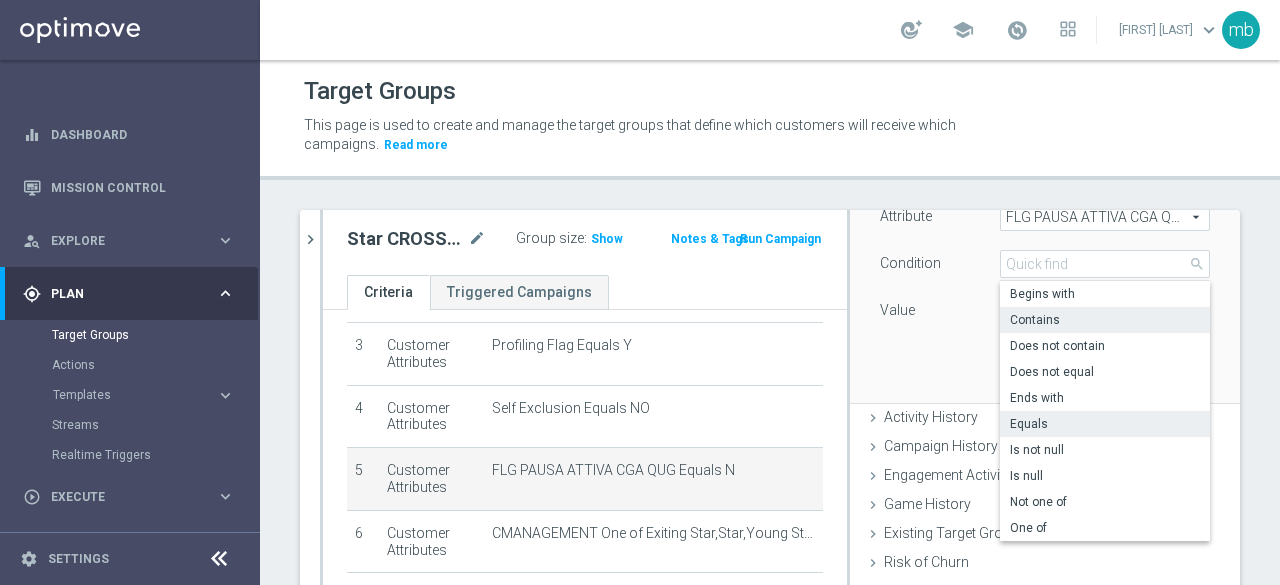 scroll, scrollTop: 200, scrollLeft: 0, axis: vertical 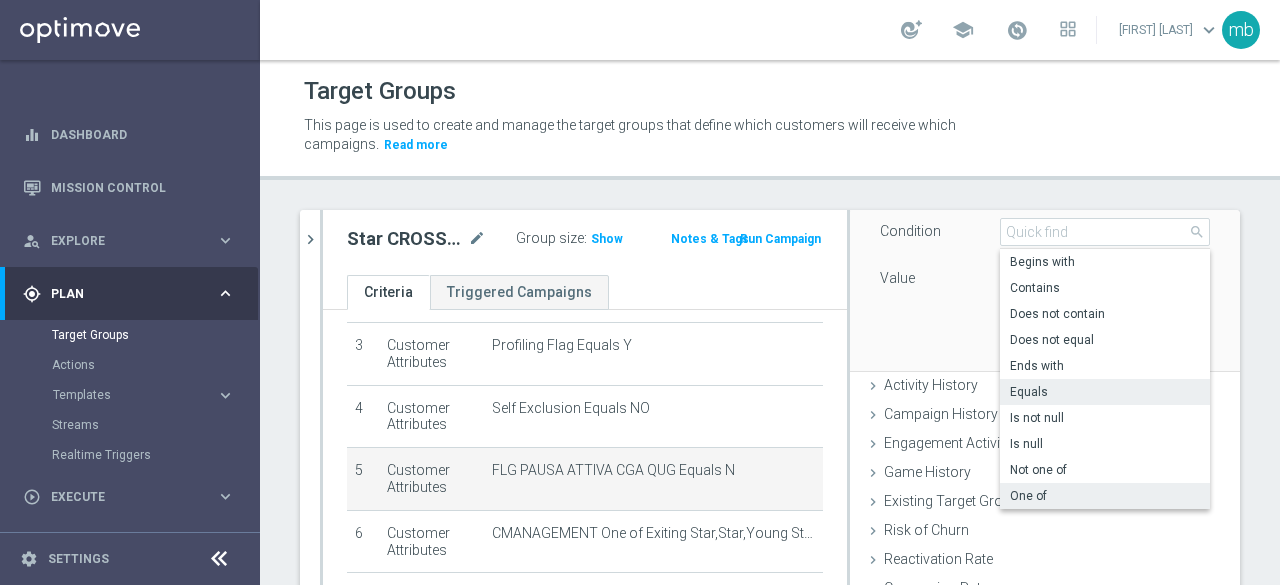 click on "One of" at bounding box center [1105, 496] 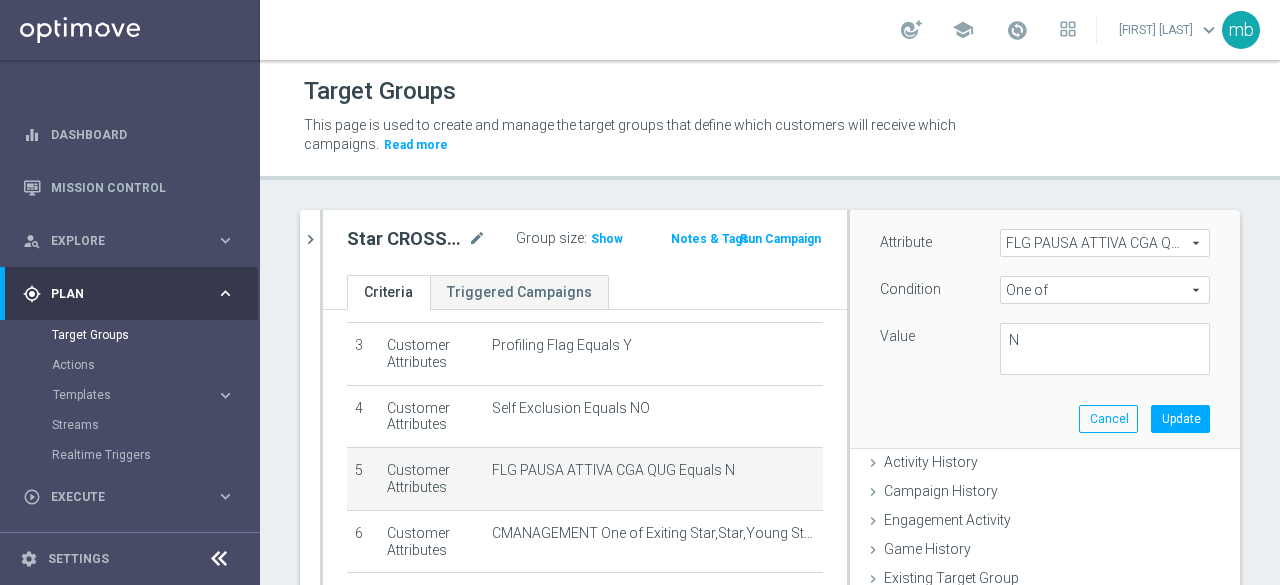 scroll, scrollTop: 100, scrollLeft: 0, axis: vertical 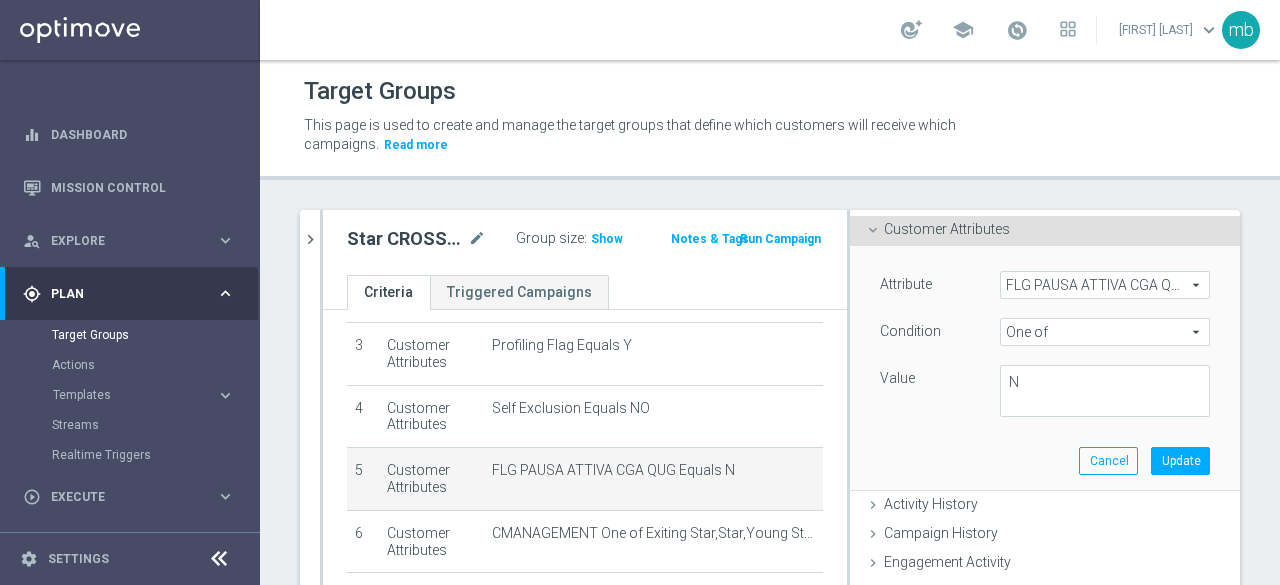 click on "FLG PAUSA ATTIVA CGA QUG" at bounding box center [1105, 285] 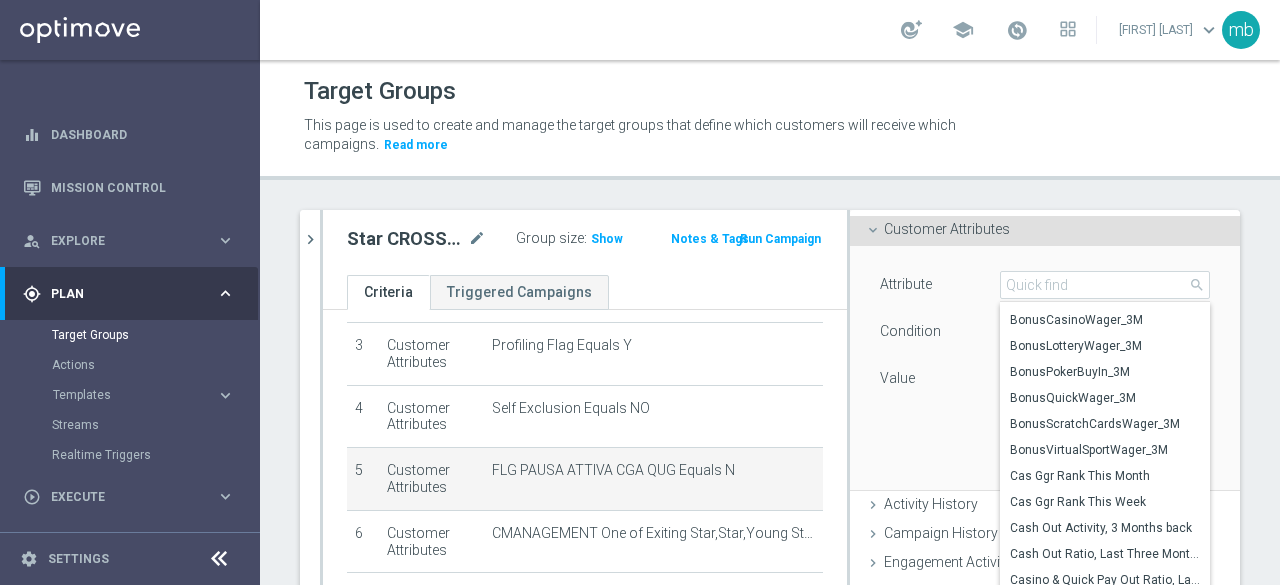 scroll, scrollTop: 1058, scrollLeft: 0, axis: vertical 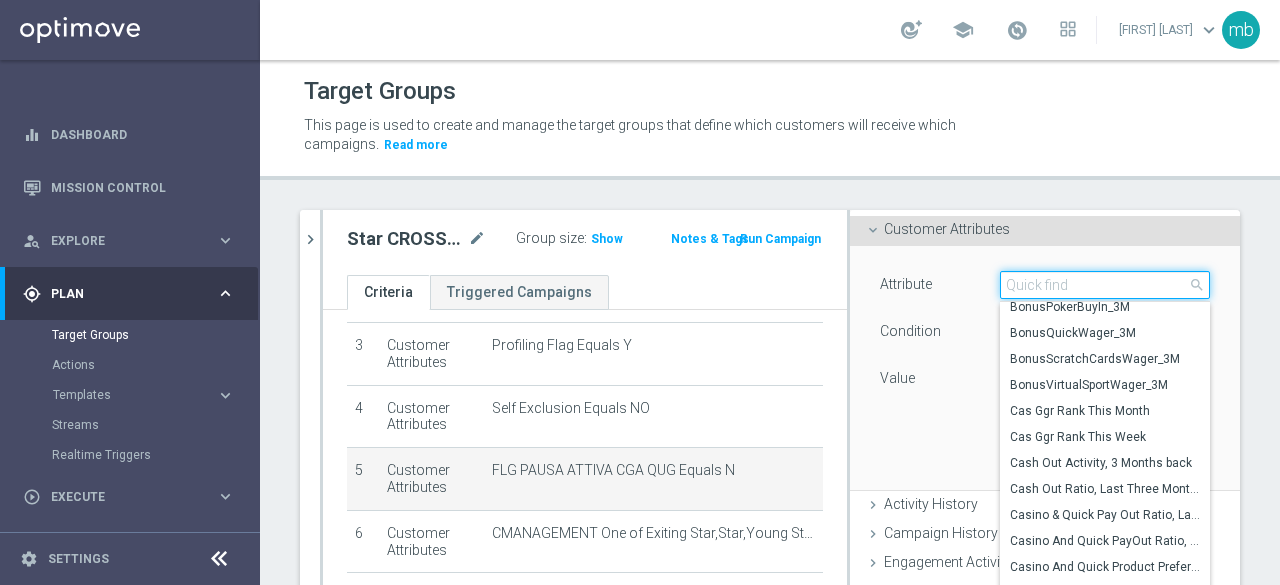 click at bounding box center [1105, 285] 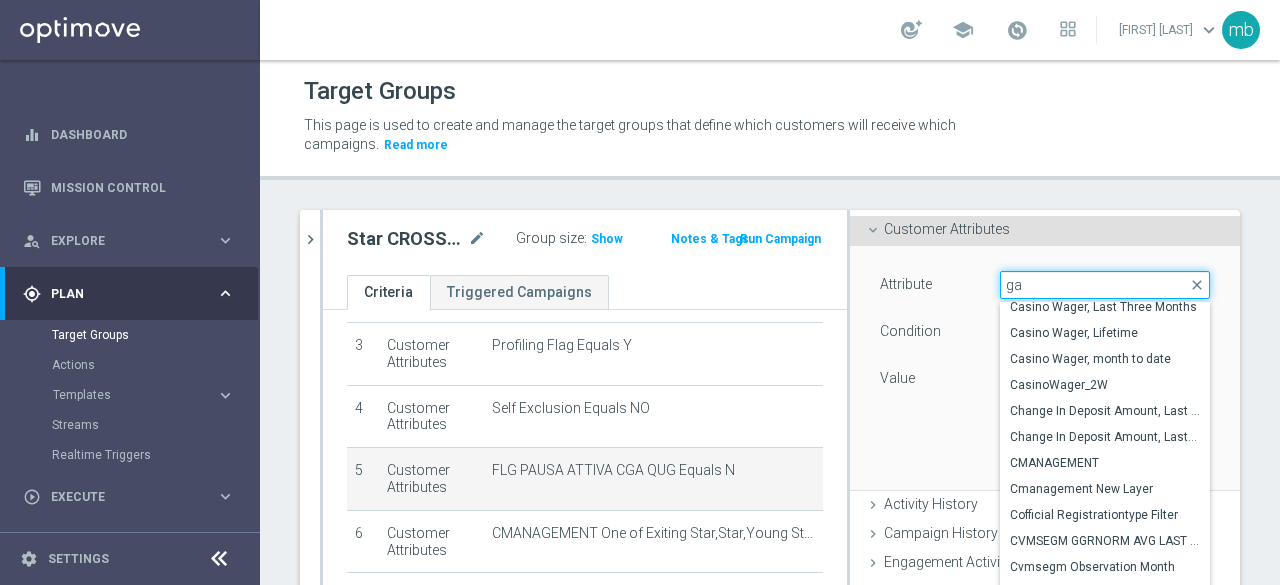 scroll, scrollTop: 501, scrollLeft: 0, axis: vertical 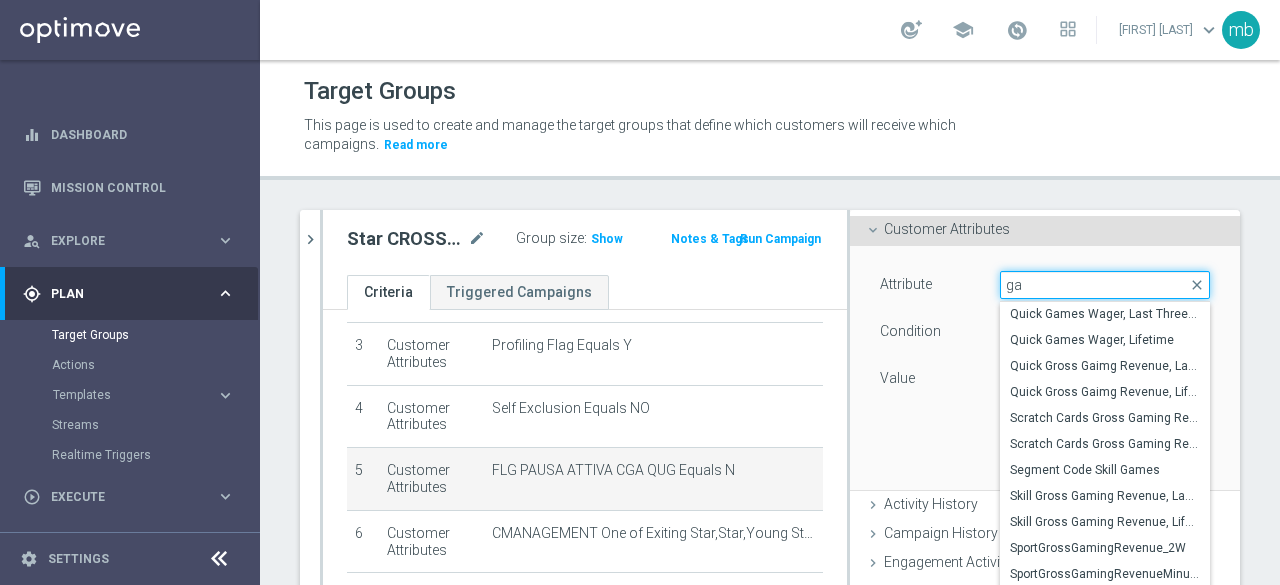 type on "g" 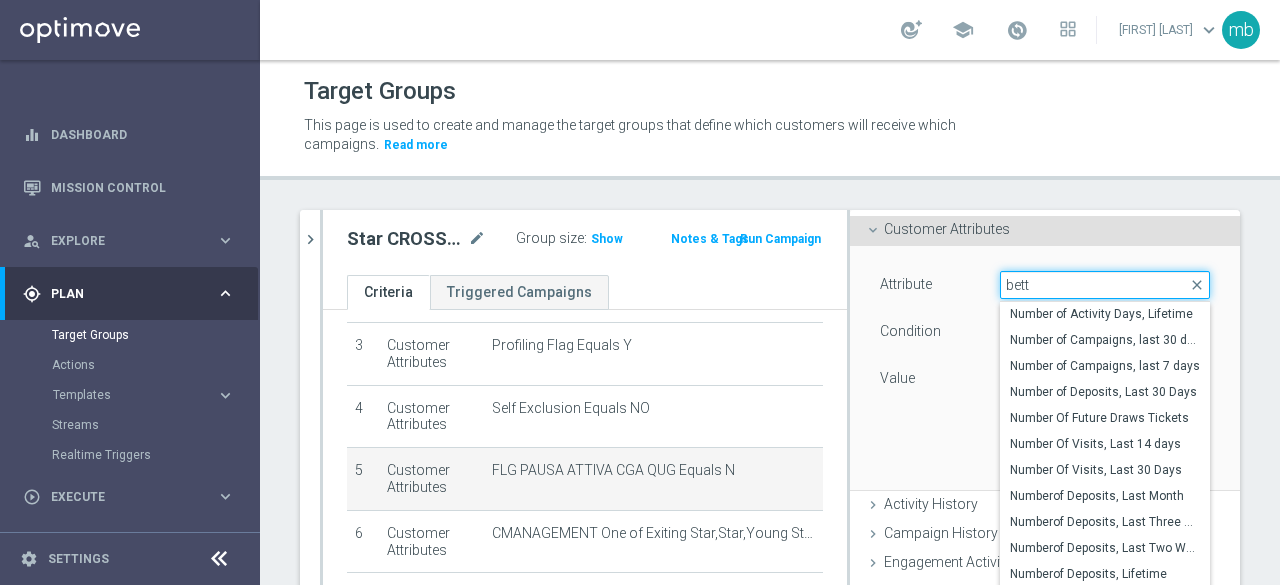 scroll, scrollTop: 0, scrollLeft: 0, axis: both 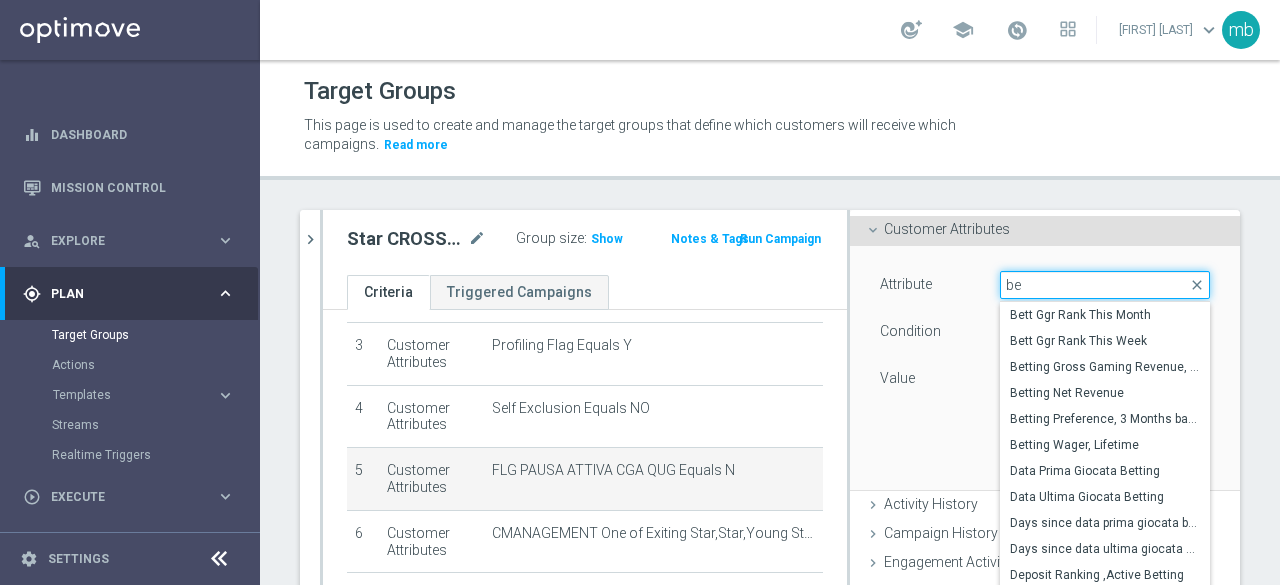 type on "b" 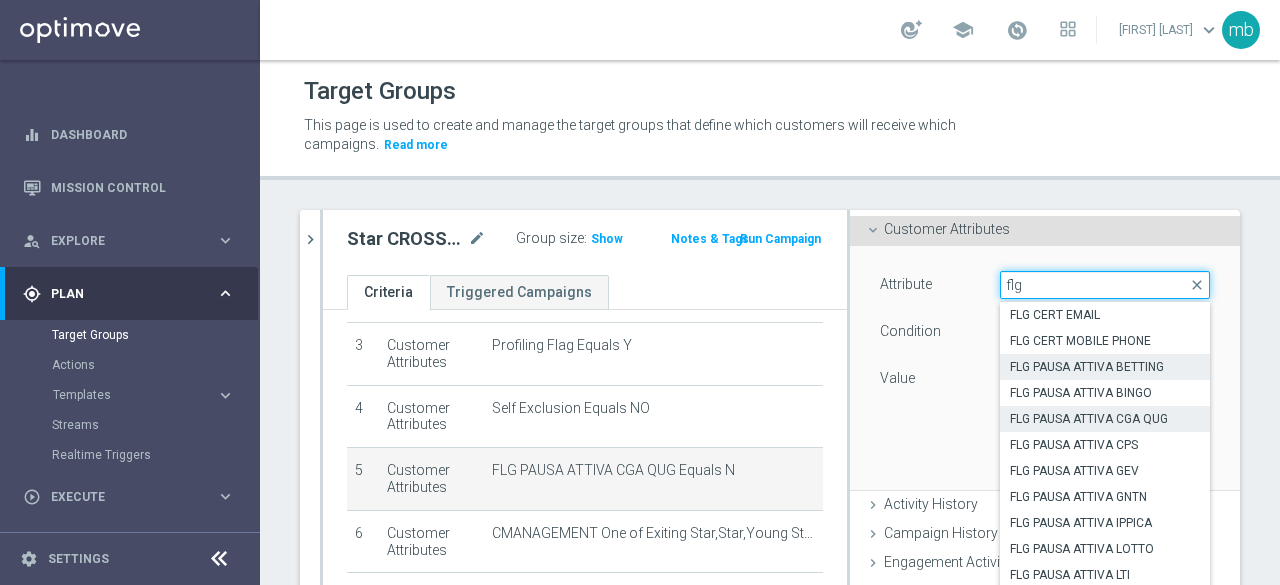 type on "flg" 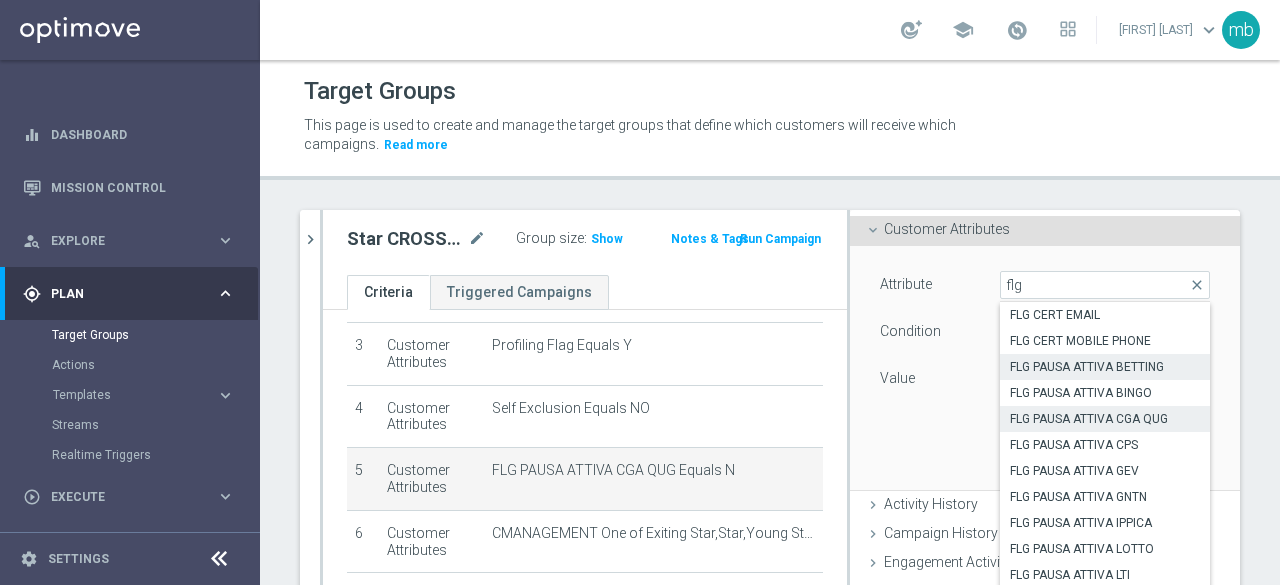click on "FLG PAUSA ATTIVA BETTING" at bounding box center [1105, 367] 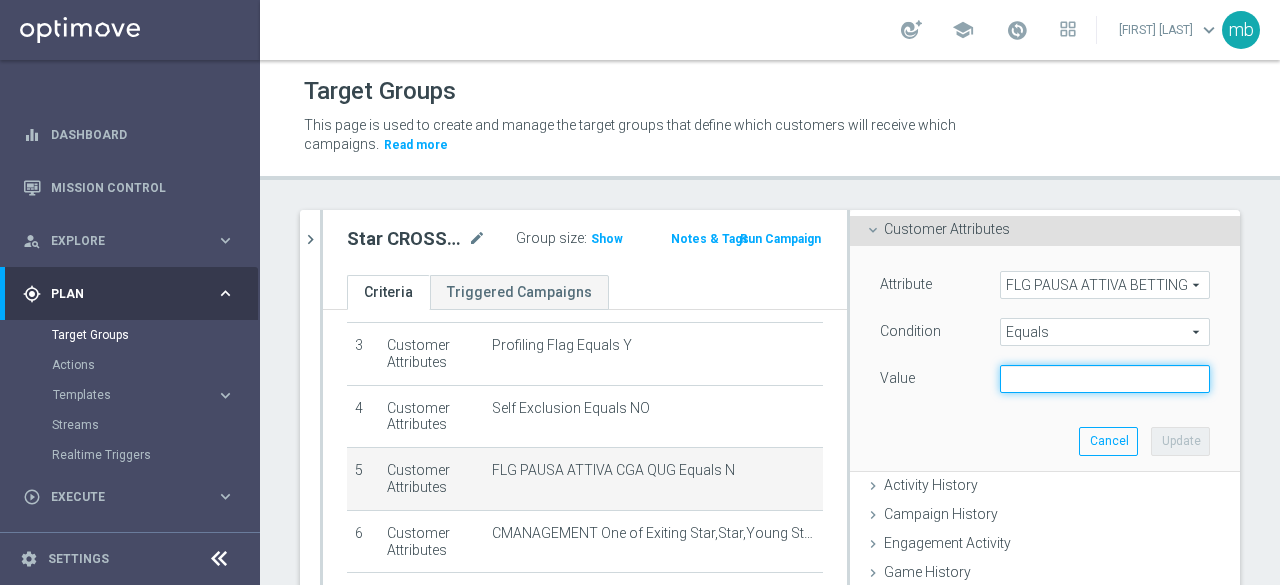click at bounding box center [1105, 379] 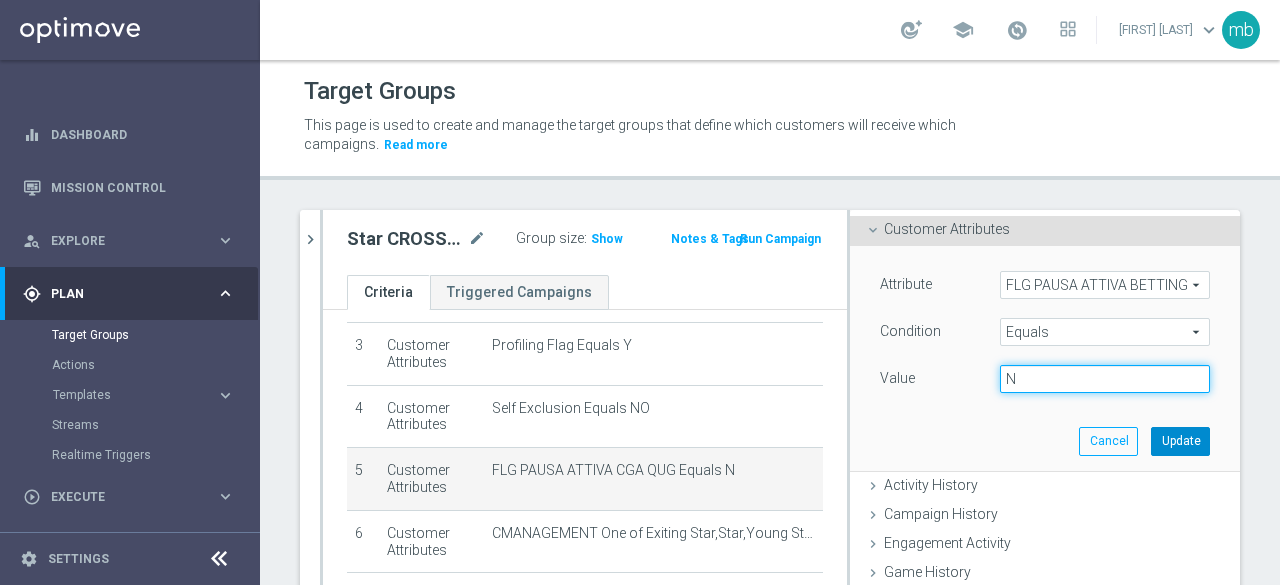 type on "N" 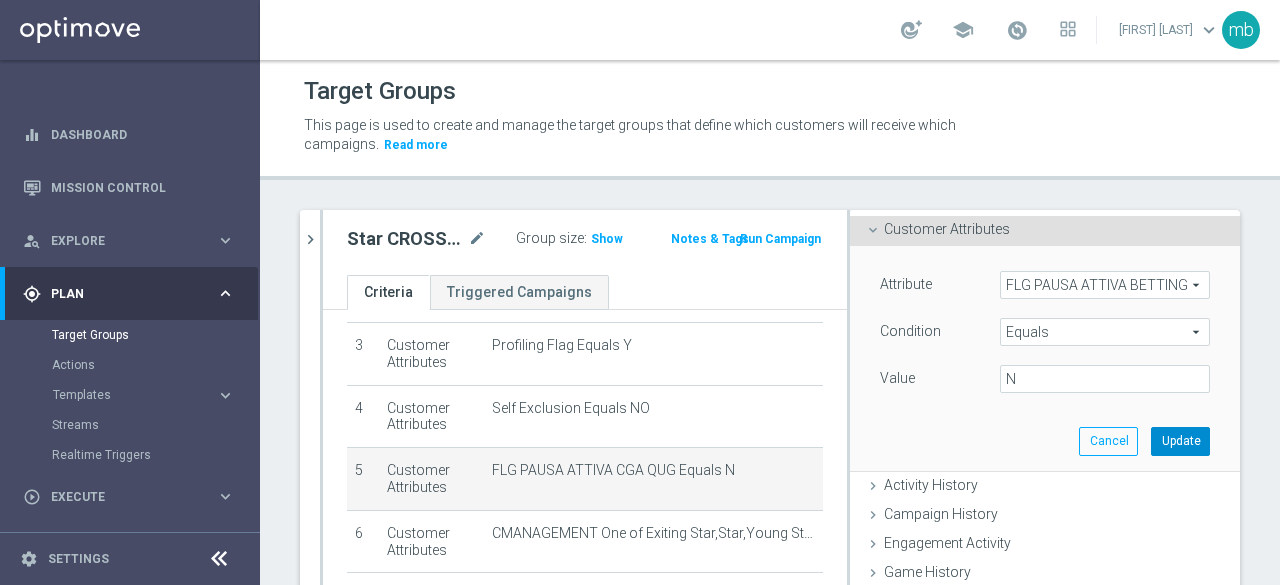 click on "Update" at bounding box center (1180, 441) 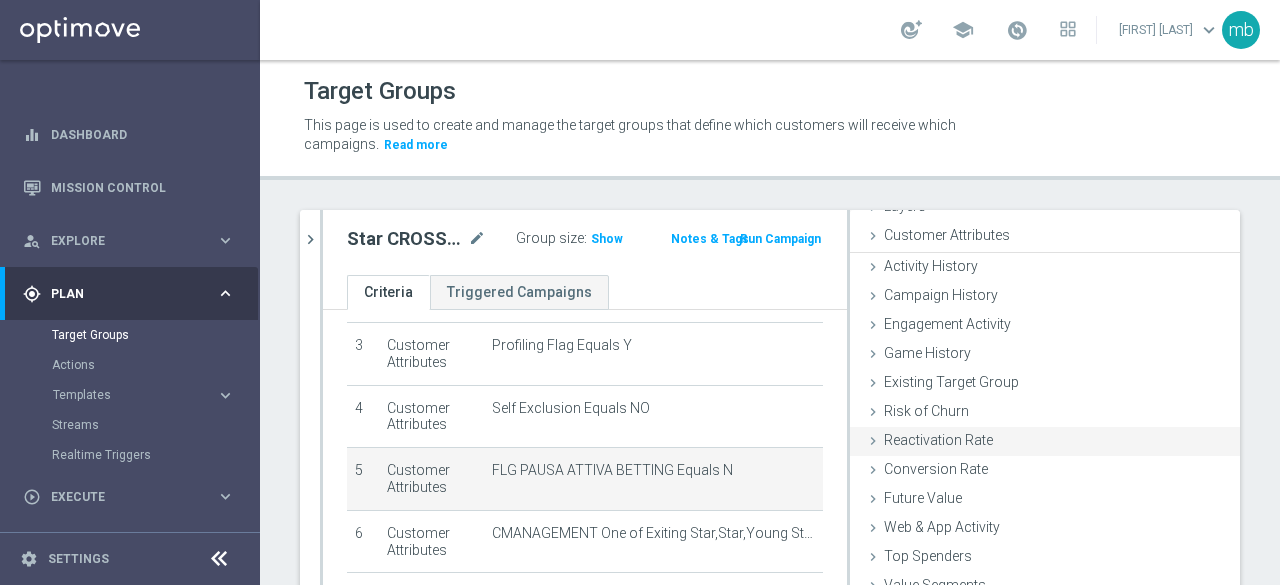 scroll, scrollTop: 92, scrollLeft: 0, axis: vertical 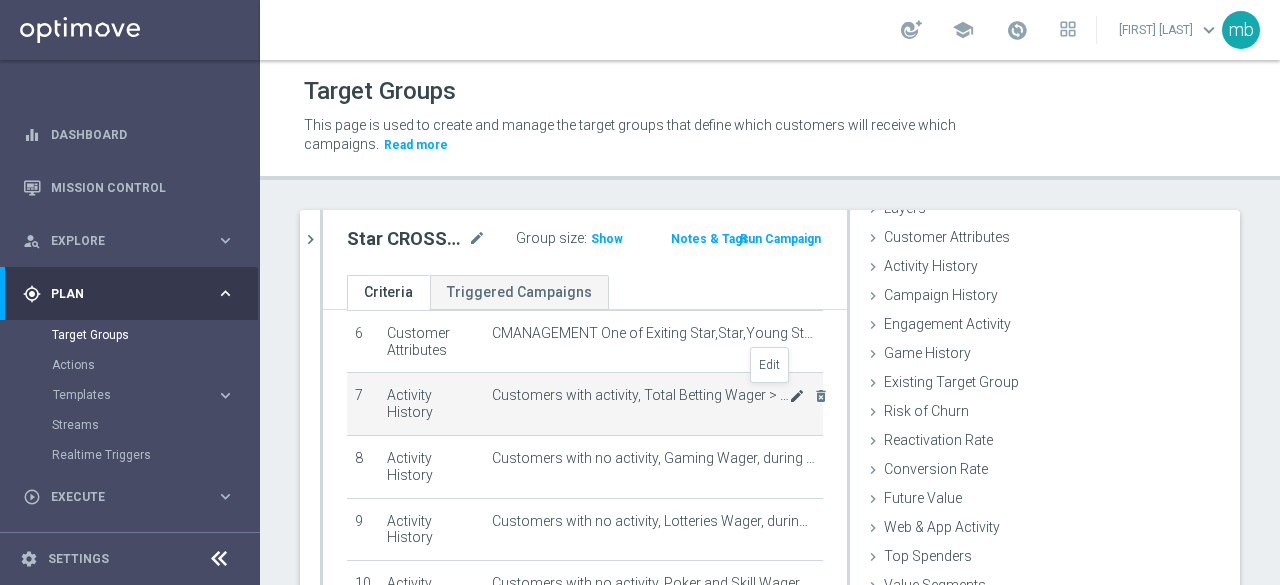 click on "mode_edit" 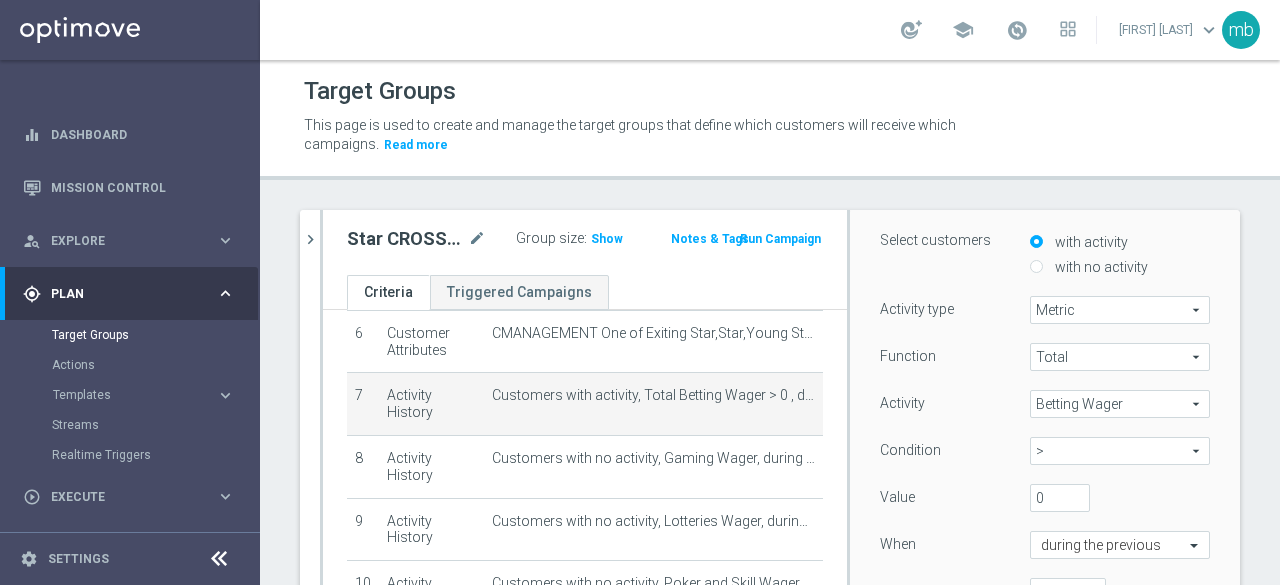 scroll, scrollTop: 200, scrollLeft: 0, axis: vertical 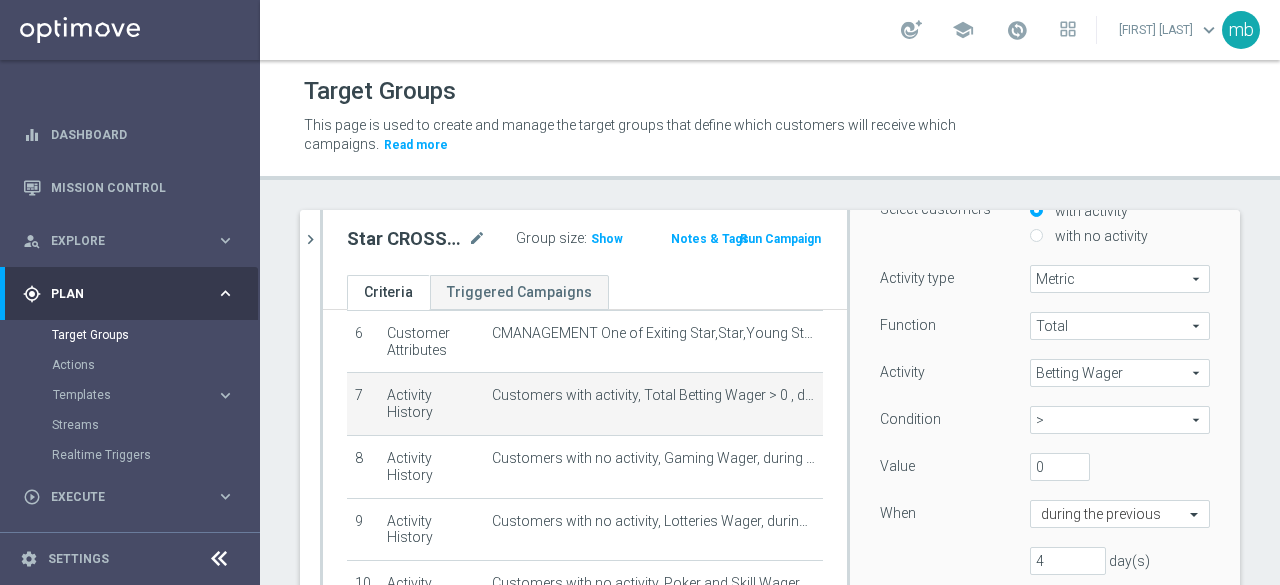 click on "Betting Wager" at bounding box center (1120, 373) 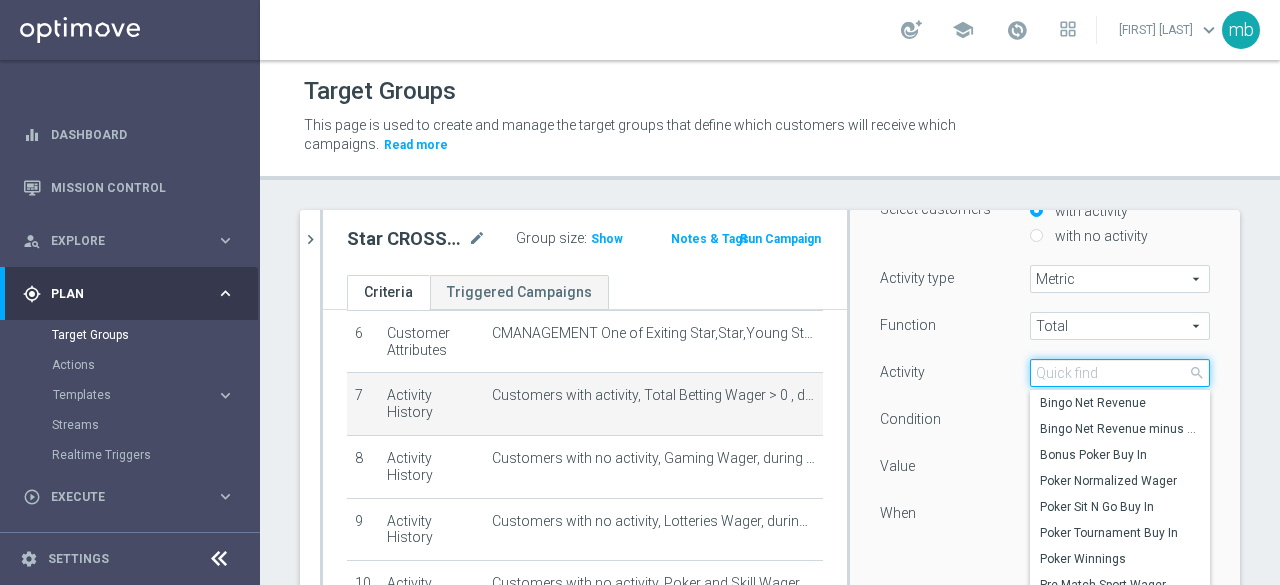 click at bounding box center [1120, 373] 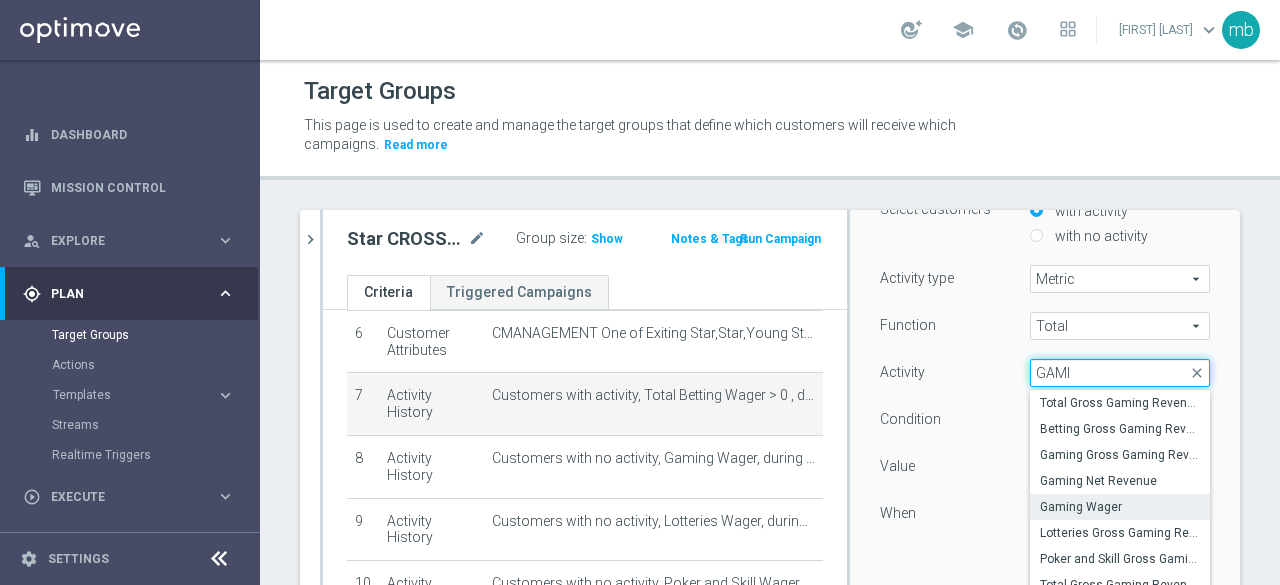 type on "GAMI" 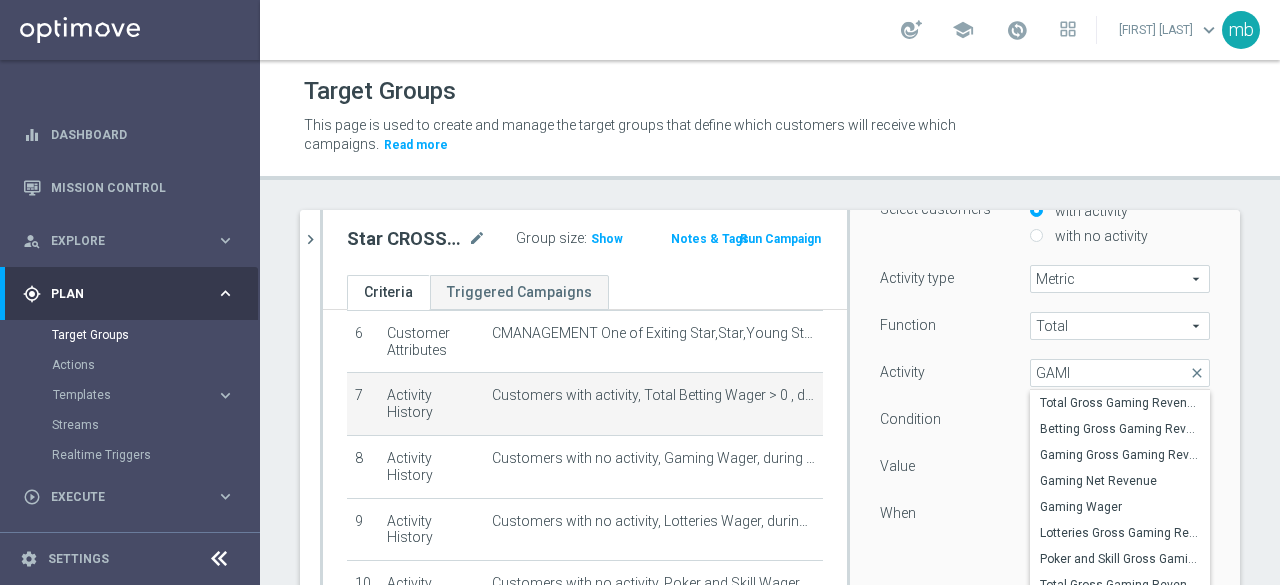 click on "Gaming Wager" at bounding box center [1120, 507] 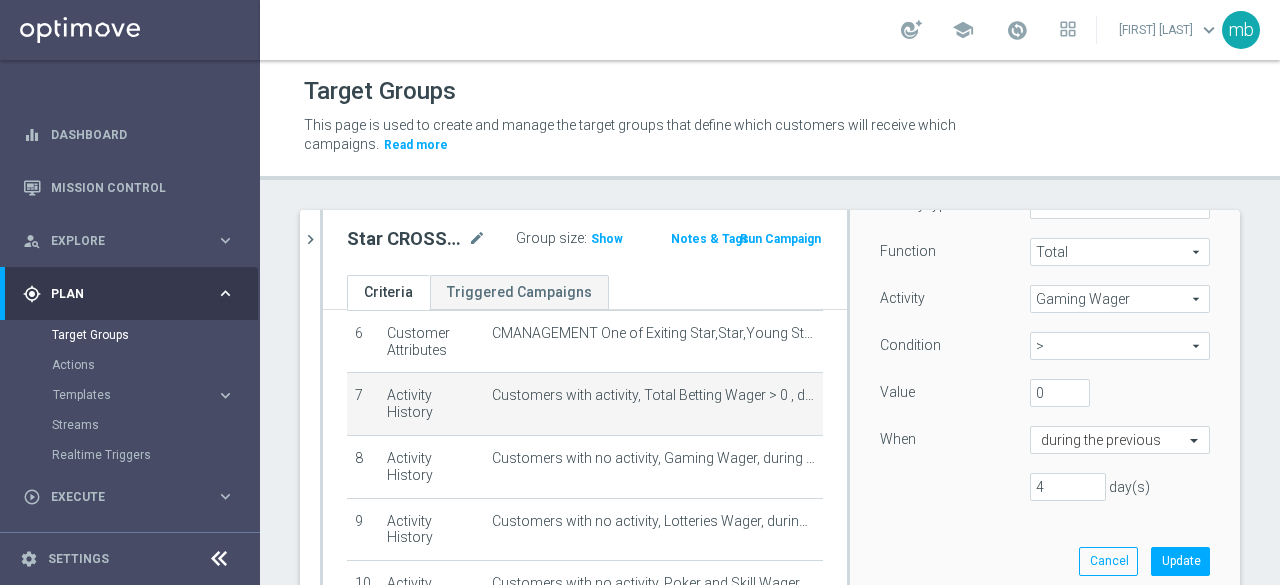 scroll, scrollTop: 300, scrollLeft: 0, axis: vertical 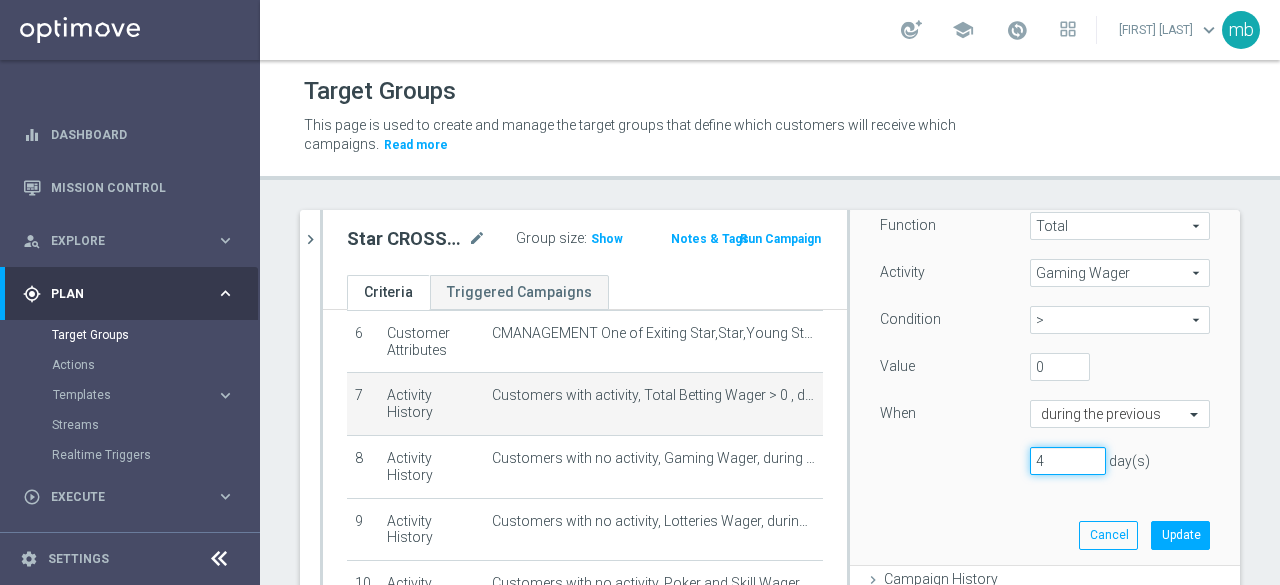 drag, startPoint x: 1032, startPoint y: 461, endPoint x: 1020, endPoint y: 461, distance: 12 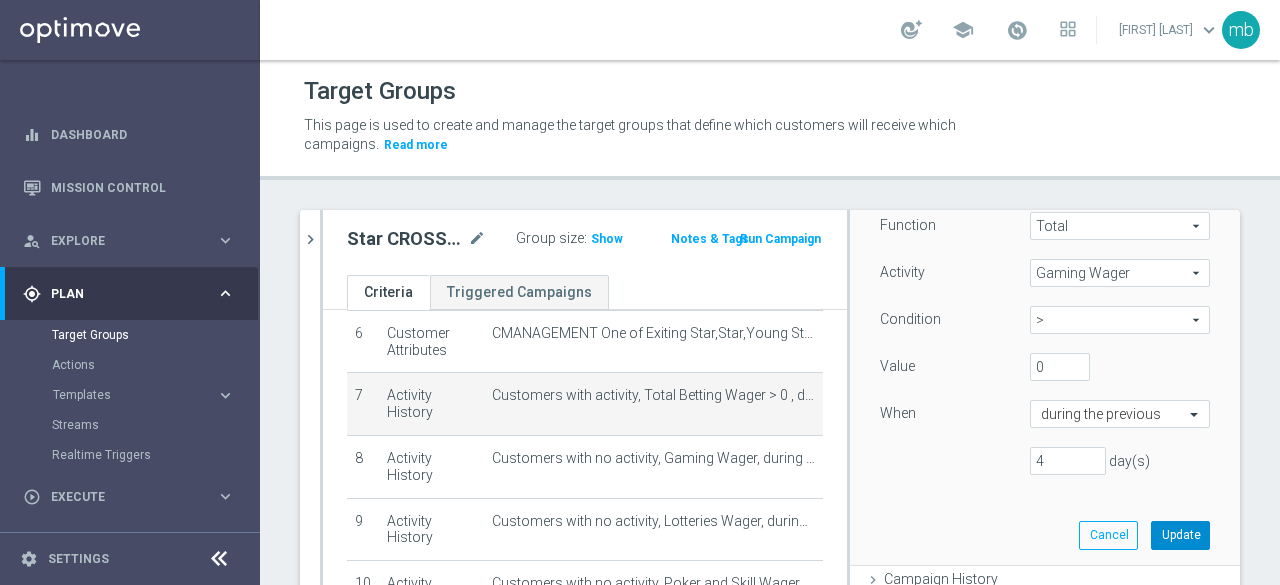 click on "Update" at bounding box center (1180, 535) 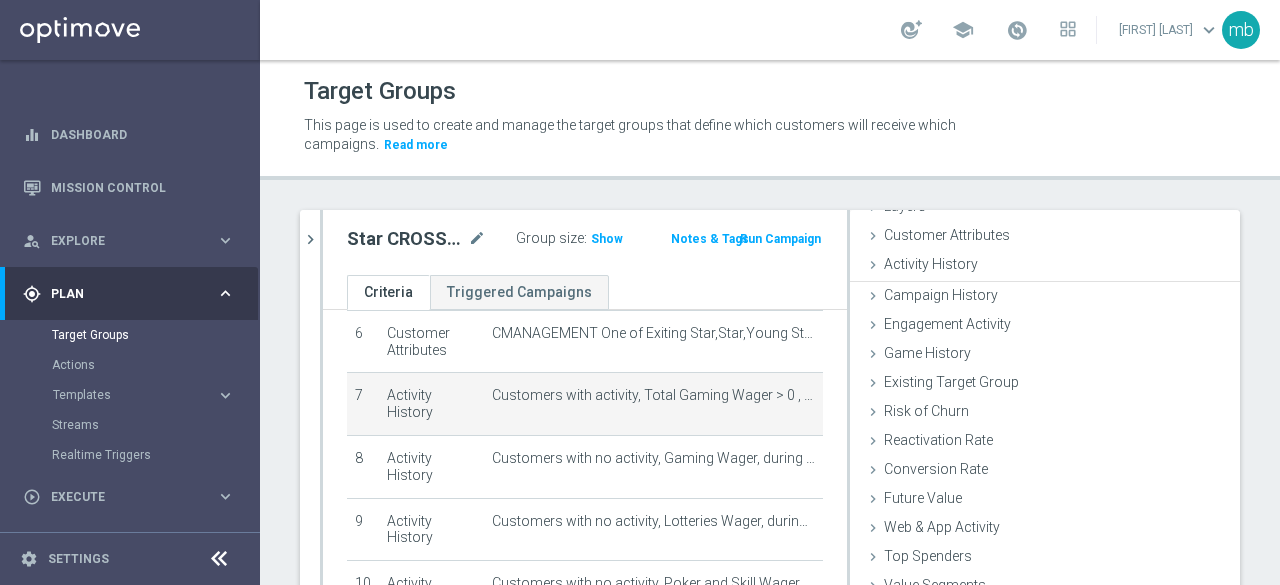 scroll, scrollTop: 92, scrollLeft: 0, axis: vertical 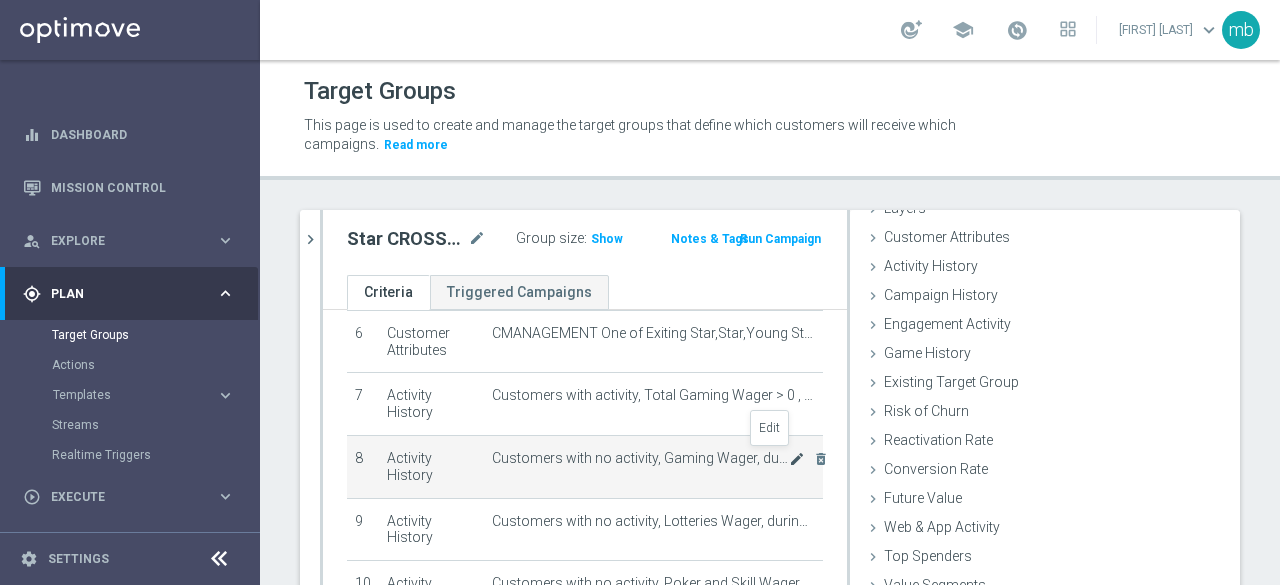 click on "mode_edit" 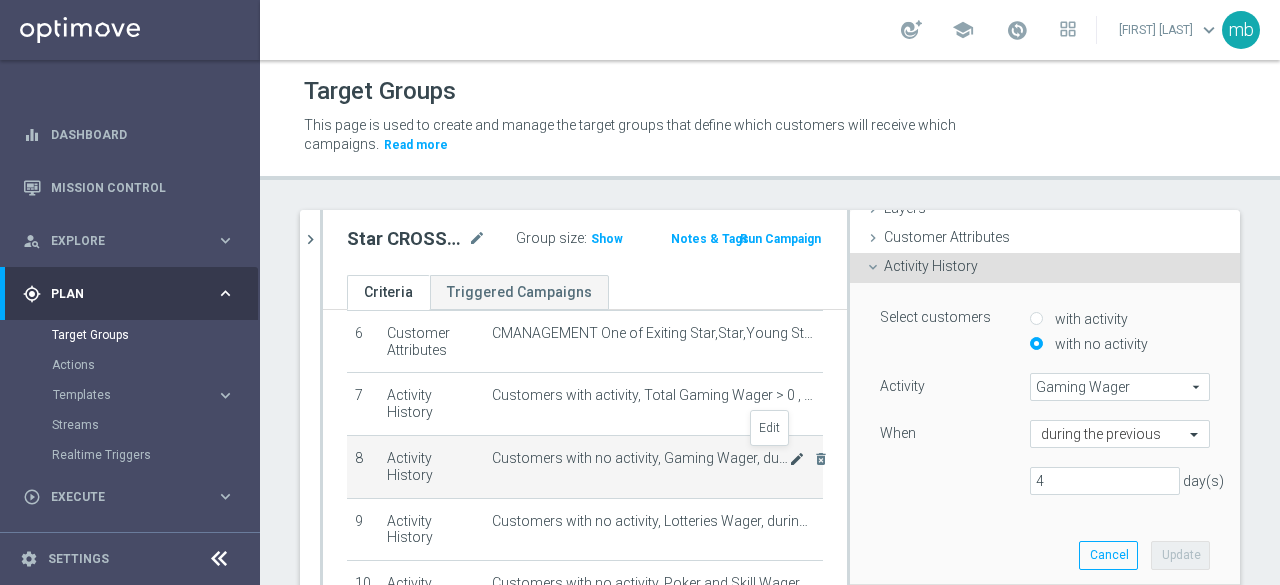scroll, scrollTop: 160, scrollLeft: 0, axis: vertical 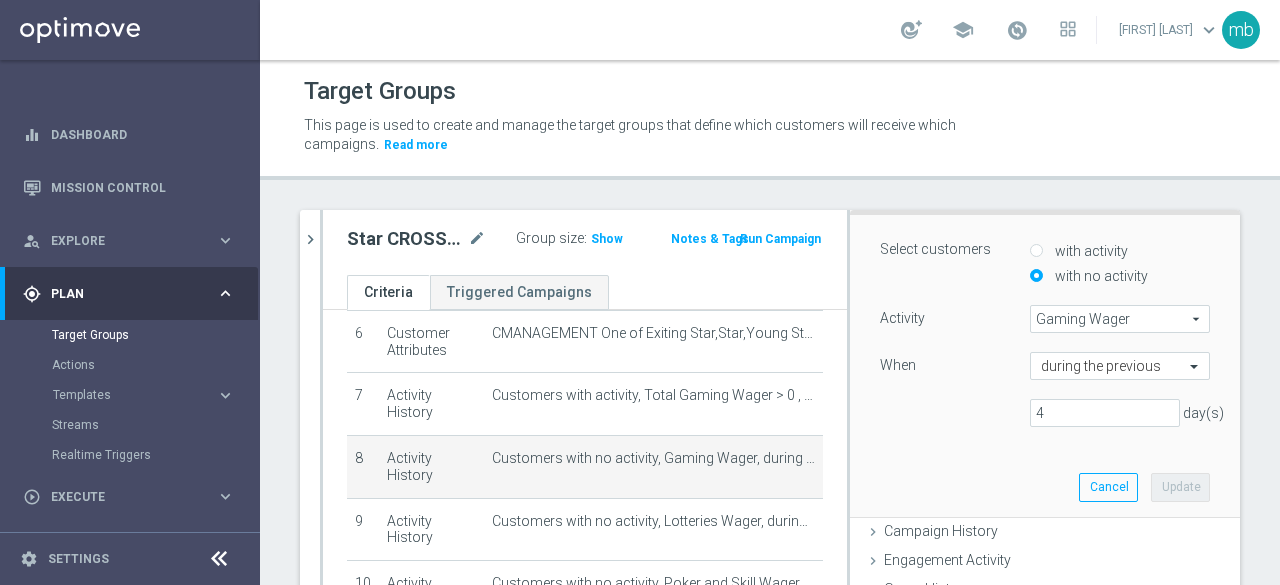 click on "Gaming Wager" at bounding box center (1120, 319) 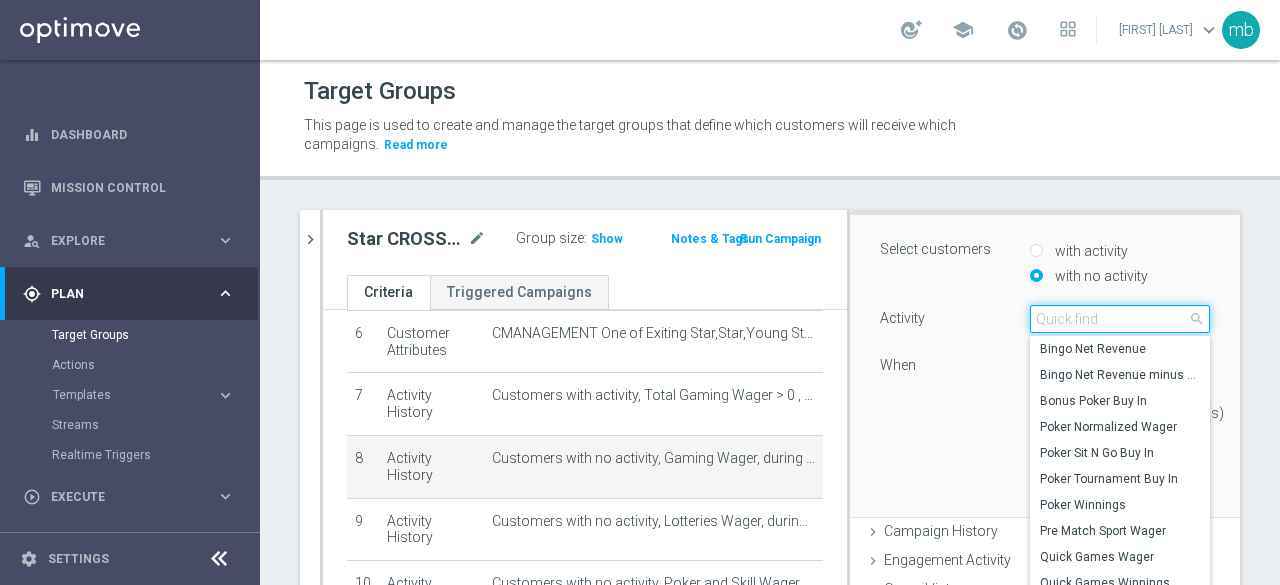click at bounding box center [1120, 319] 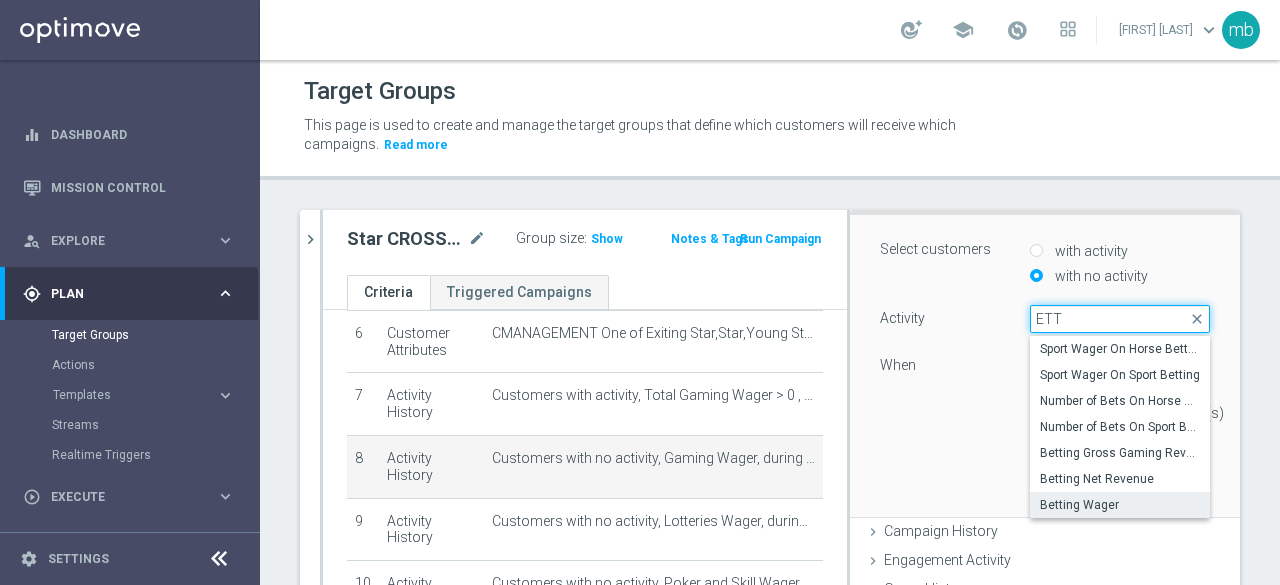 type on "ETT" 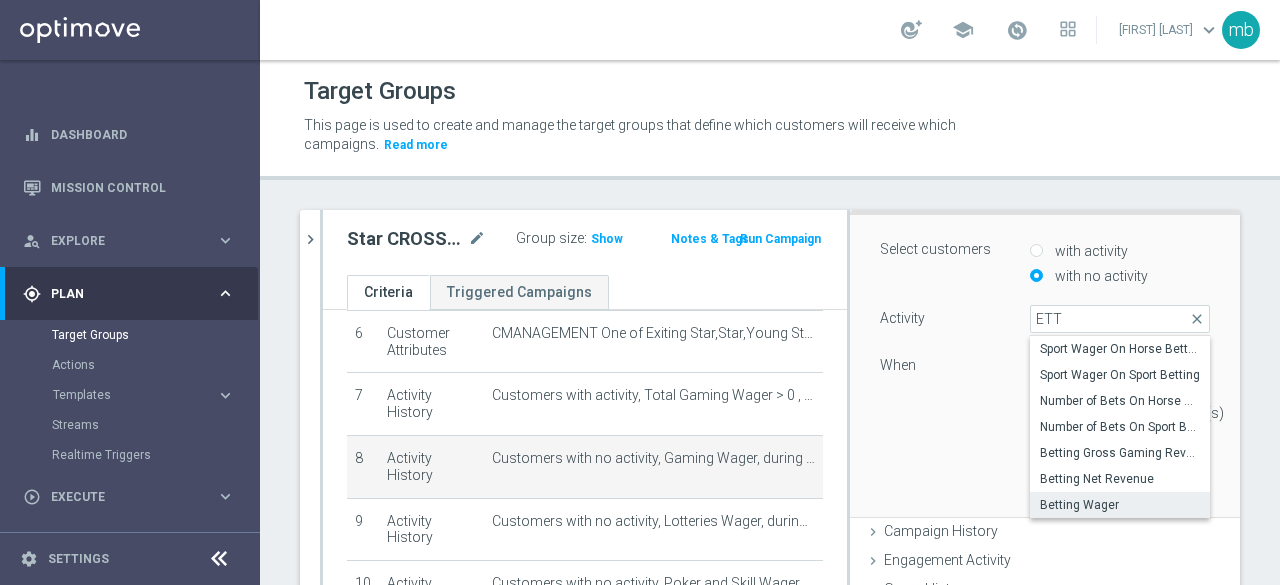 click on "Betting Wager" at bounding box center (1120, 505) 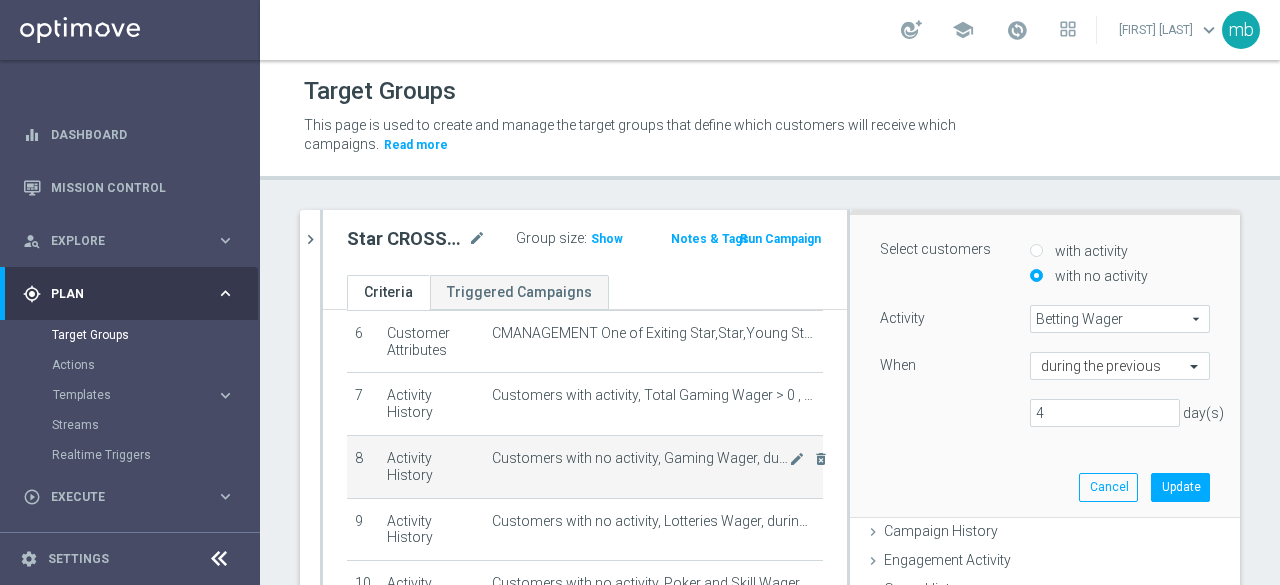 scroll, scrollTop: 500, scrollLeft: 0, axis: vertical 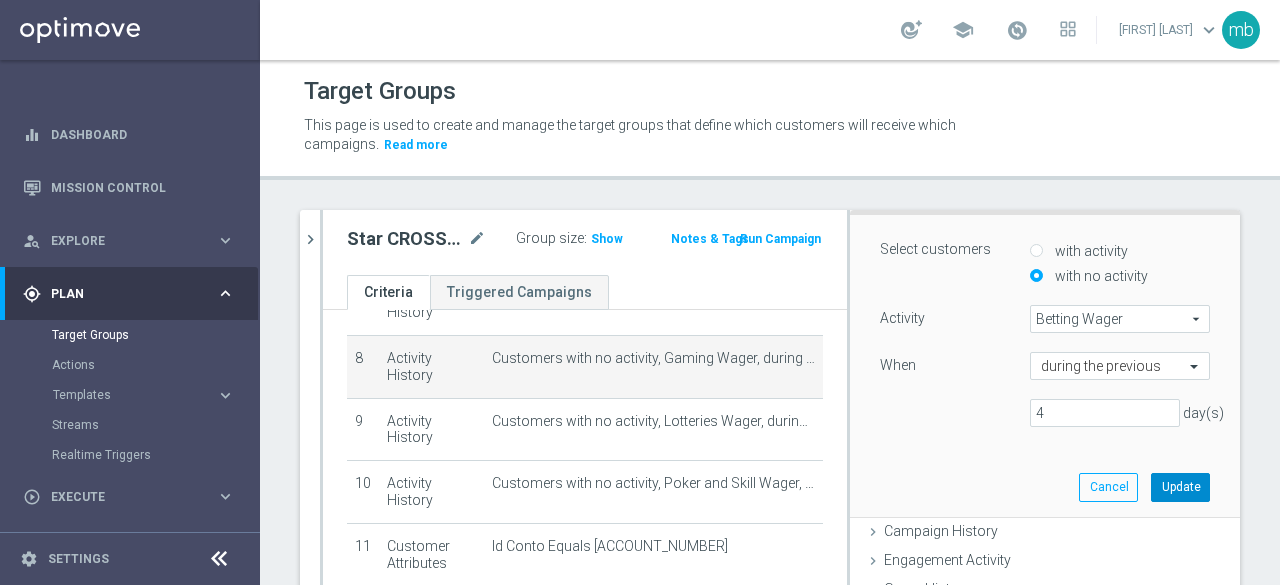 click on "Update" at bounding box center (1180, 487) 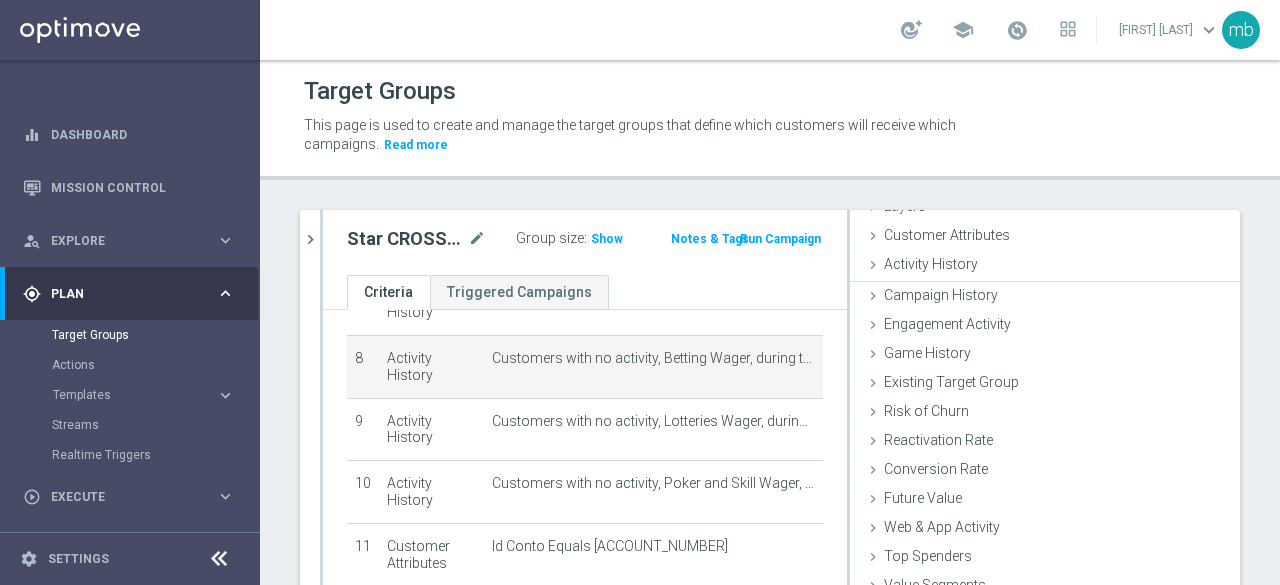 scroll, scrollTop: 92, scrollLeft: 0, axis: vertical 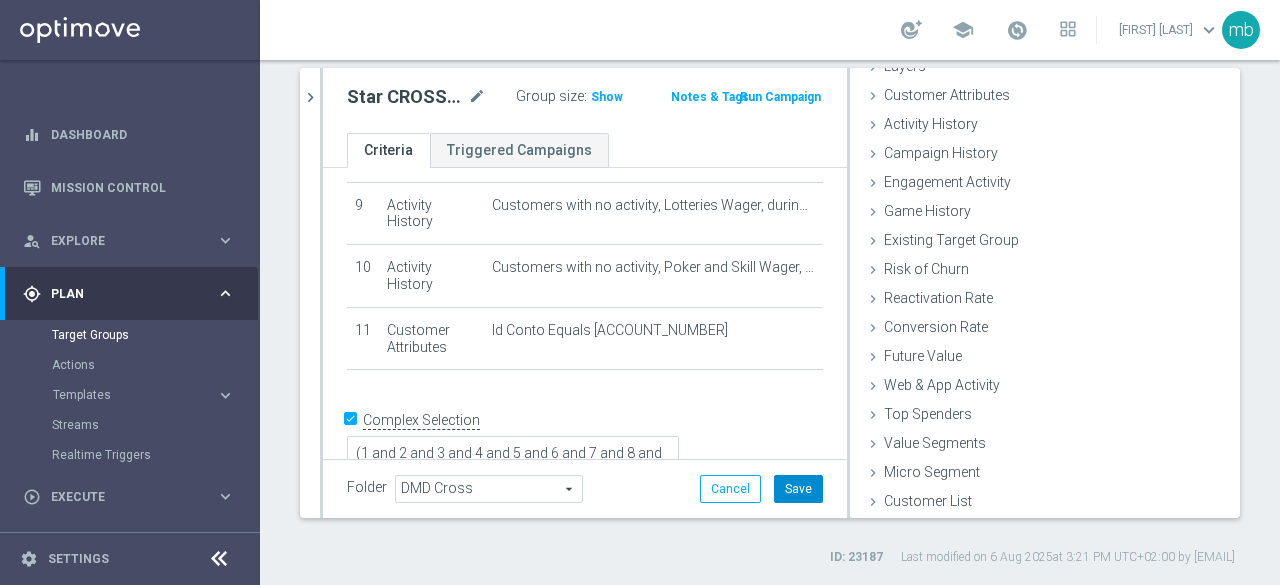 click on "Save" 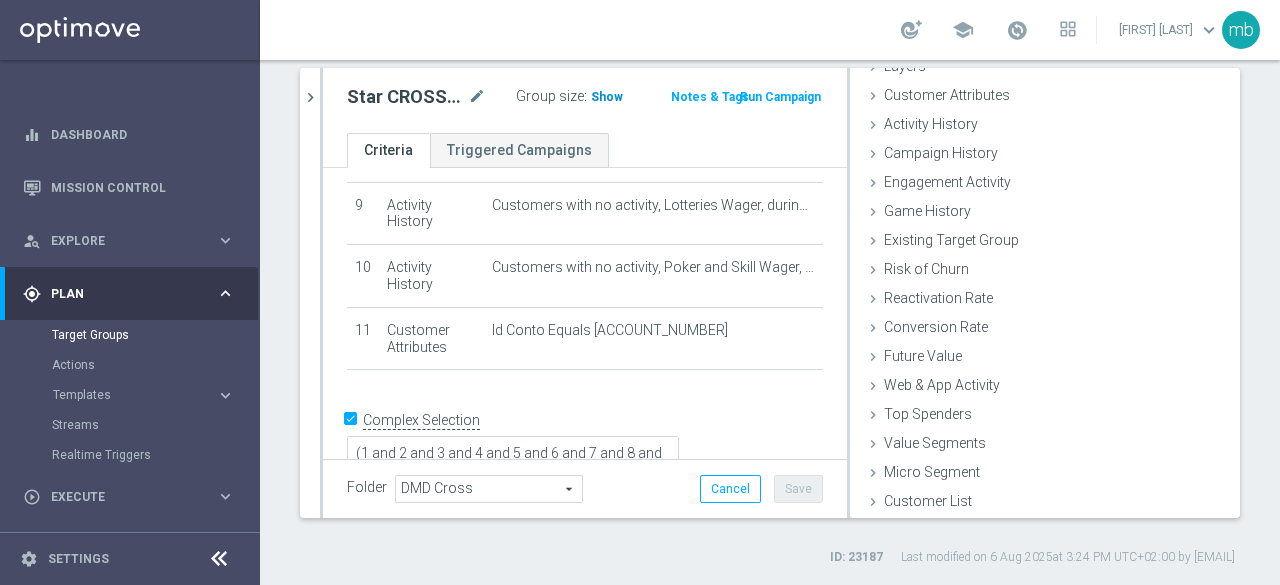 click on "Show" 